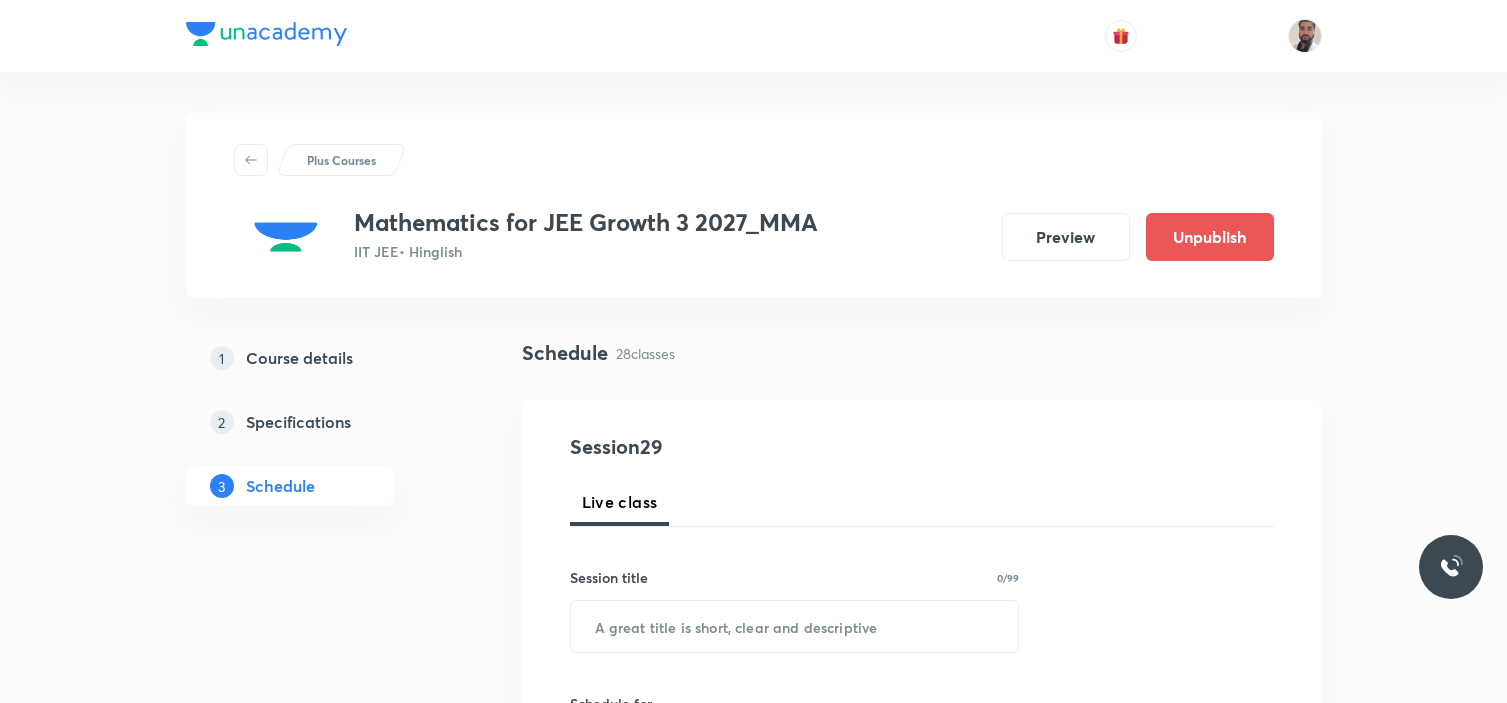 scroll, scrollTop: 0, scrollLeft: 0, axis: both 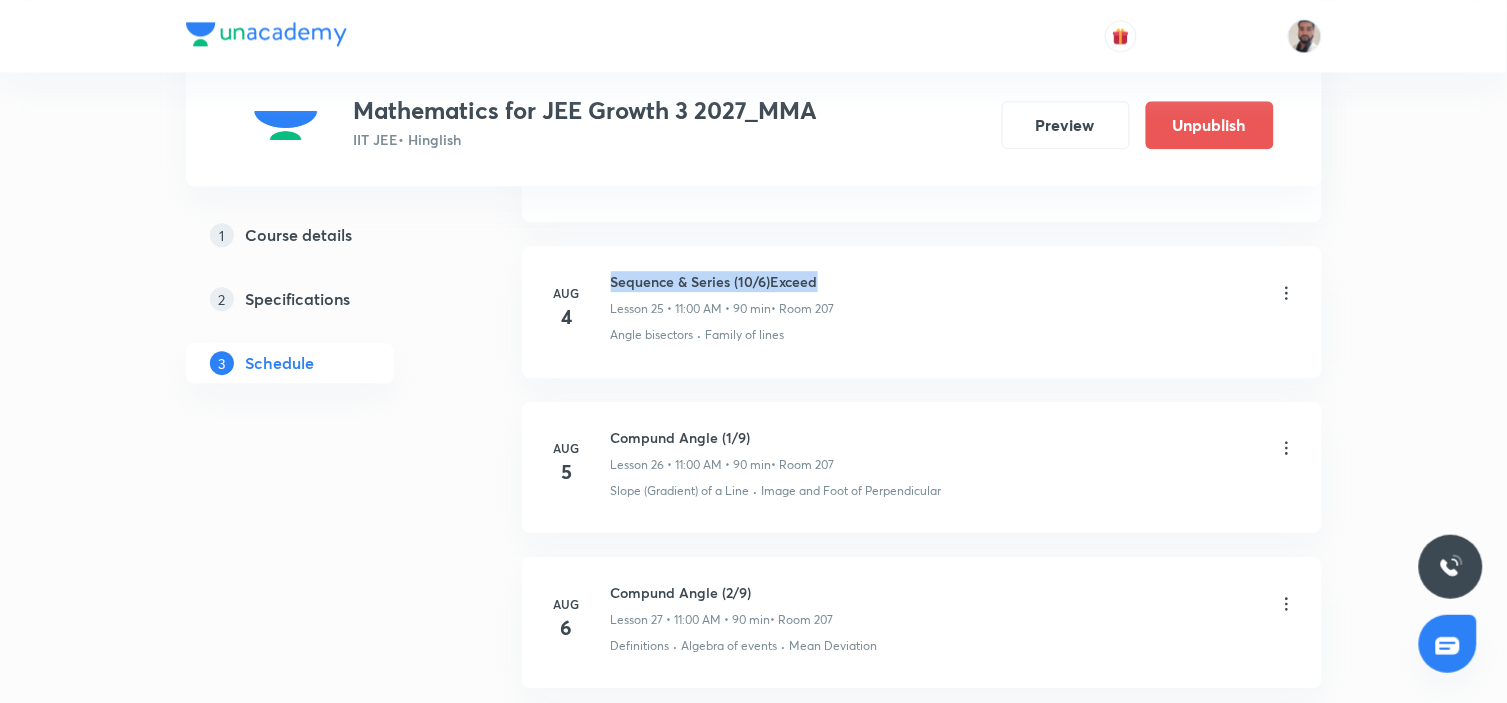 drag, startPoint x: 850, startPoint y: 284, endPoint x: 613, endPoint y: 280, distance: 237.03375 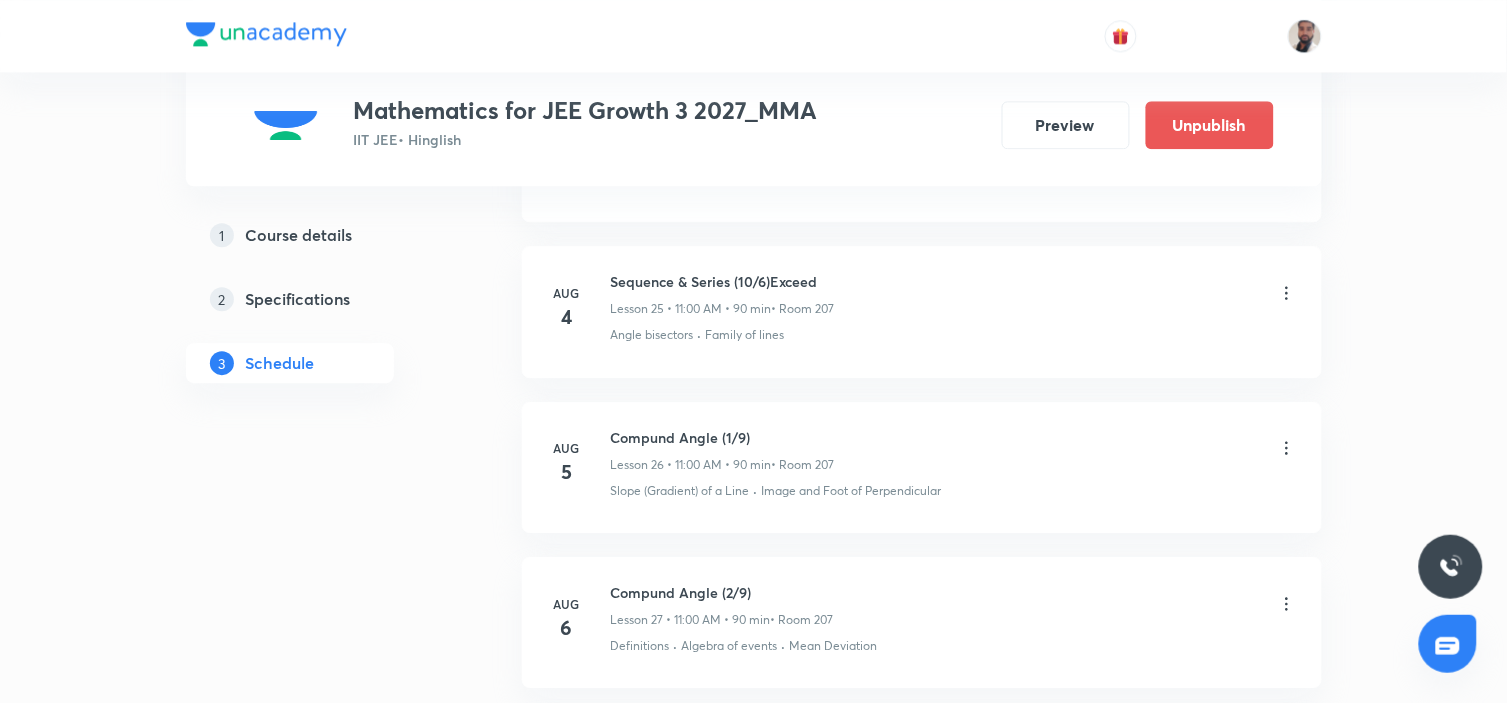 click 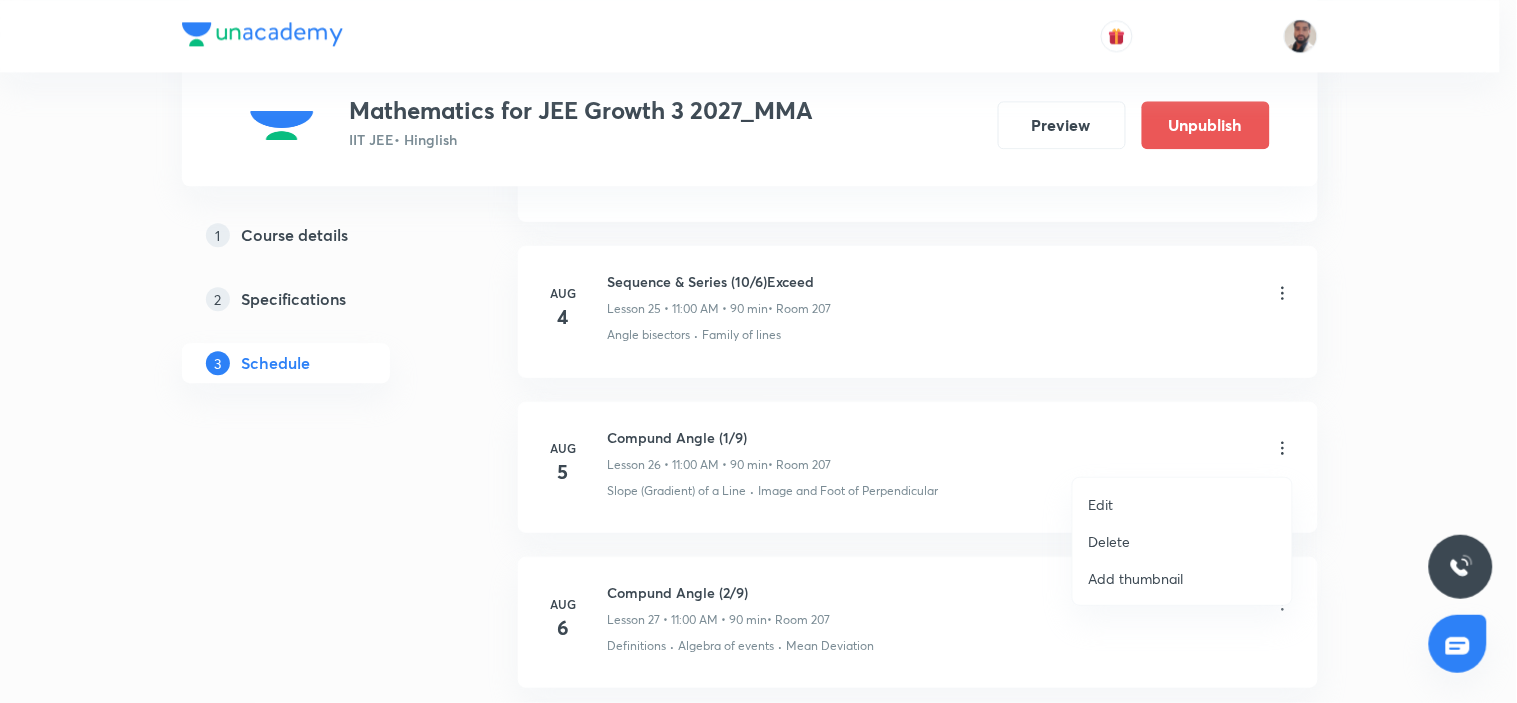 click on "Edit" at bounding box center (1182, 504) 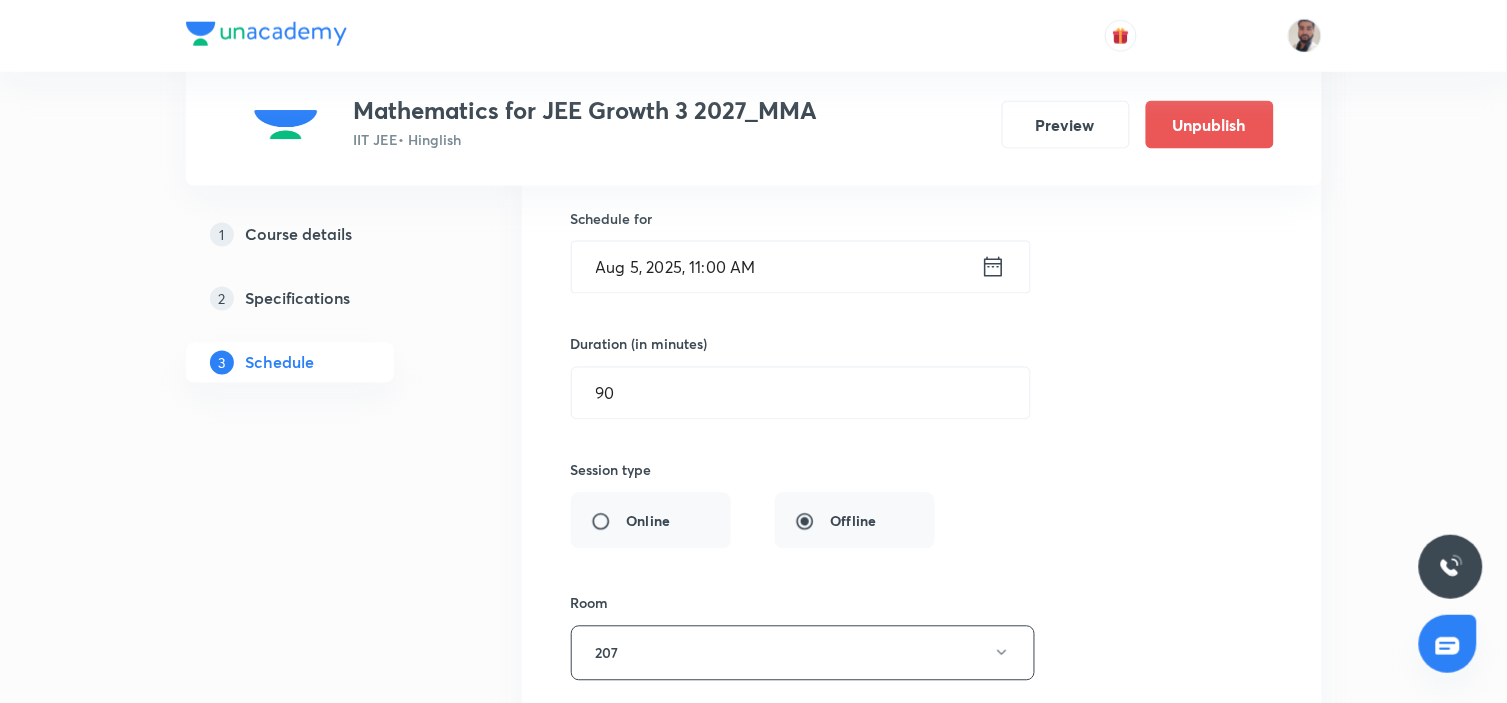 scroll, scrollTop: 4400, scrollLeft: 0, axis: vertical 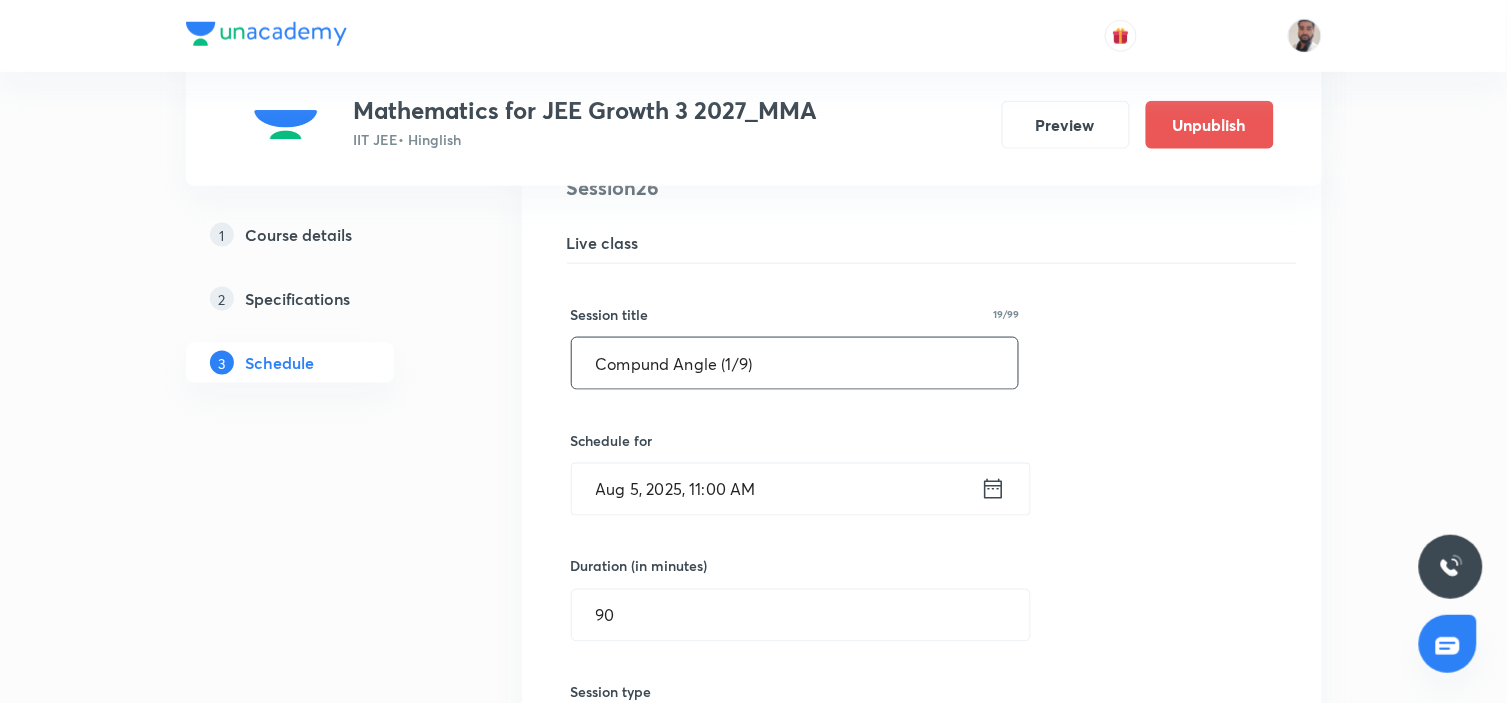 drag, startPoint x: 424, startPoint y: 365, endPoint x: 403, endPoint y: 365, distance: 21 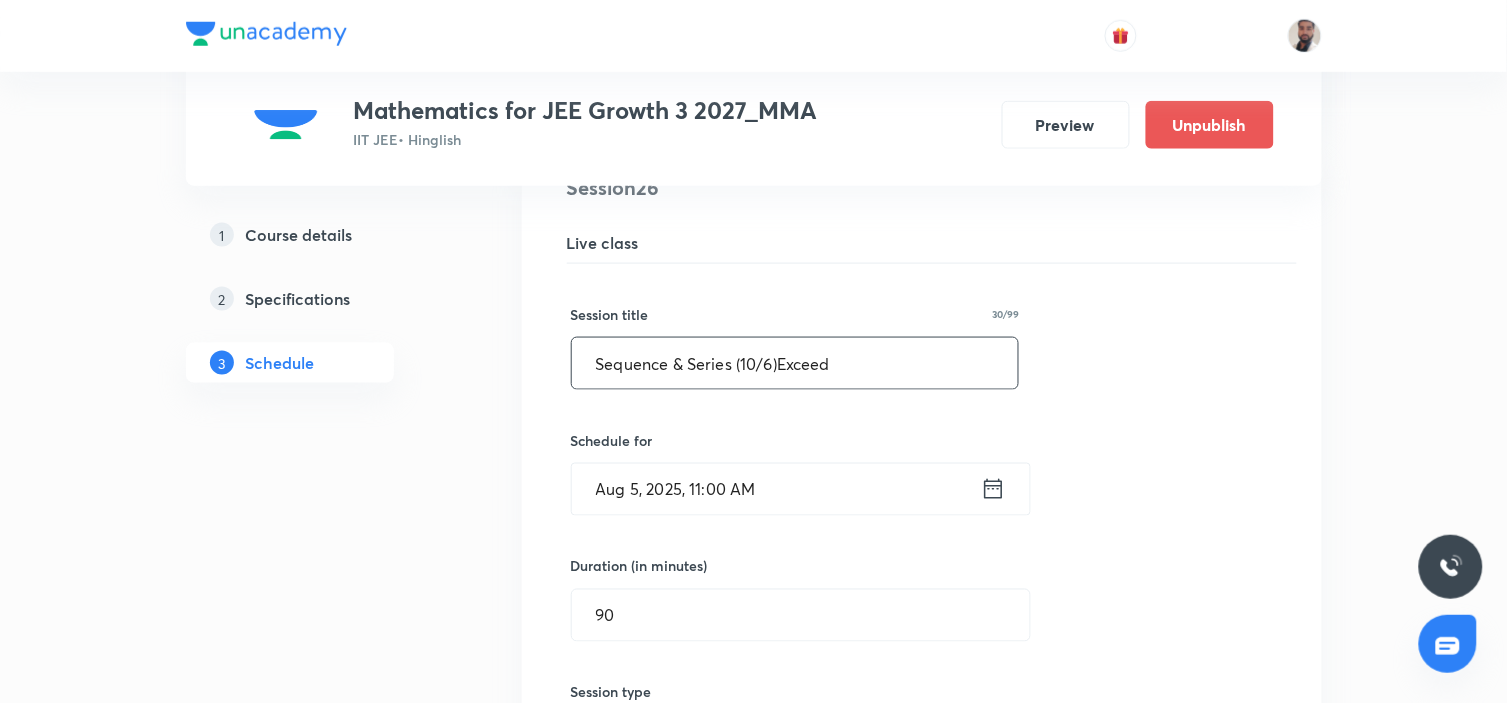 click on "Sequence & Series (10/6)Exceed" at bounding box center [795, 363] 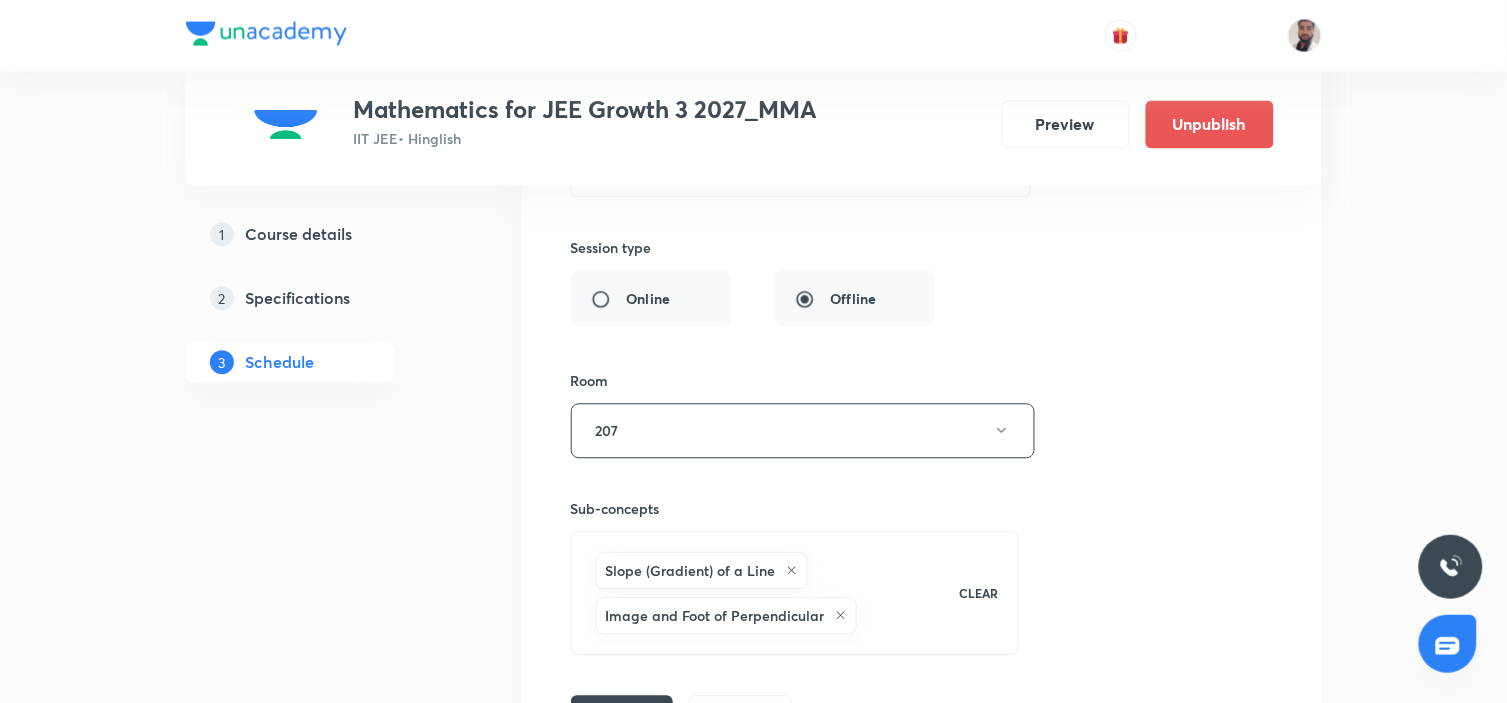 scroll, scrollTop: 5177, scrollLeft: 0, axis: vertical 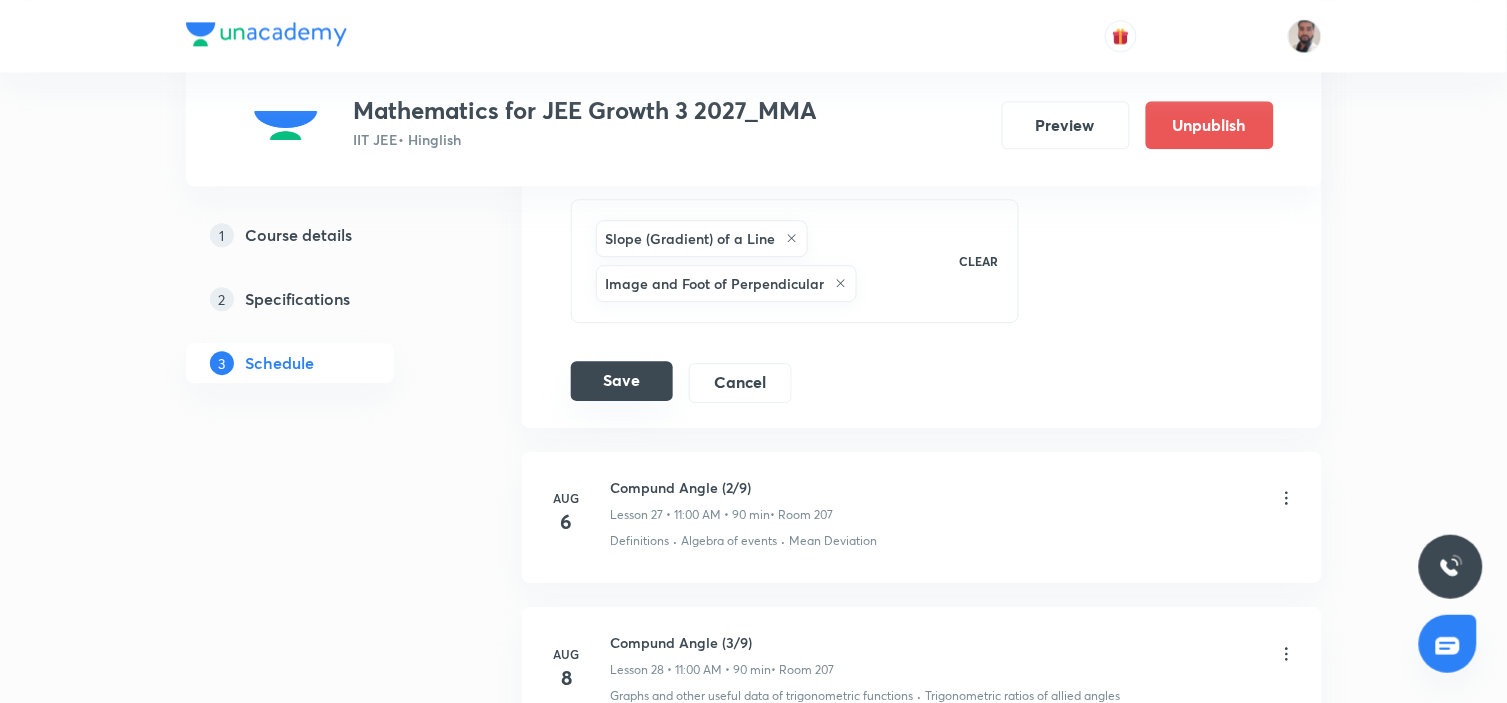 type on "Sequence & Series (11/6)Exceed" 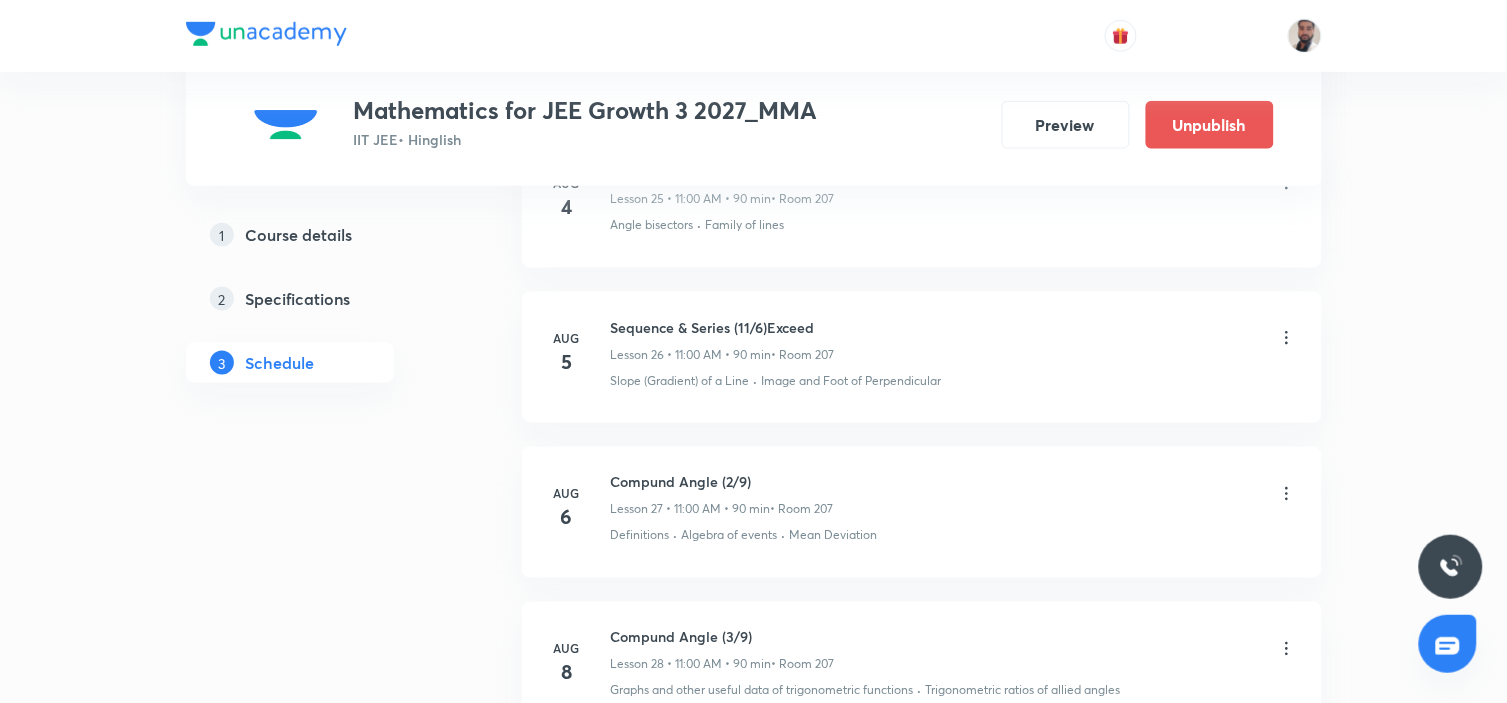 scroll, scrollTop: 4480, scrollLeft: 0, axis: vertical 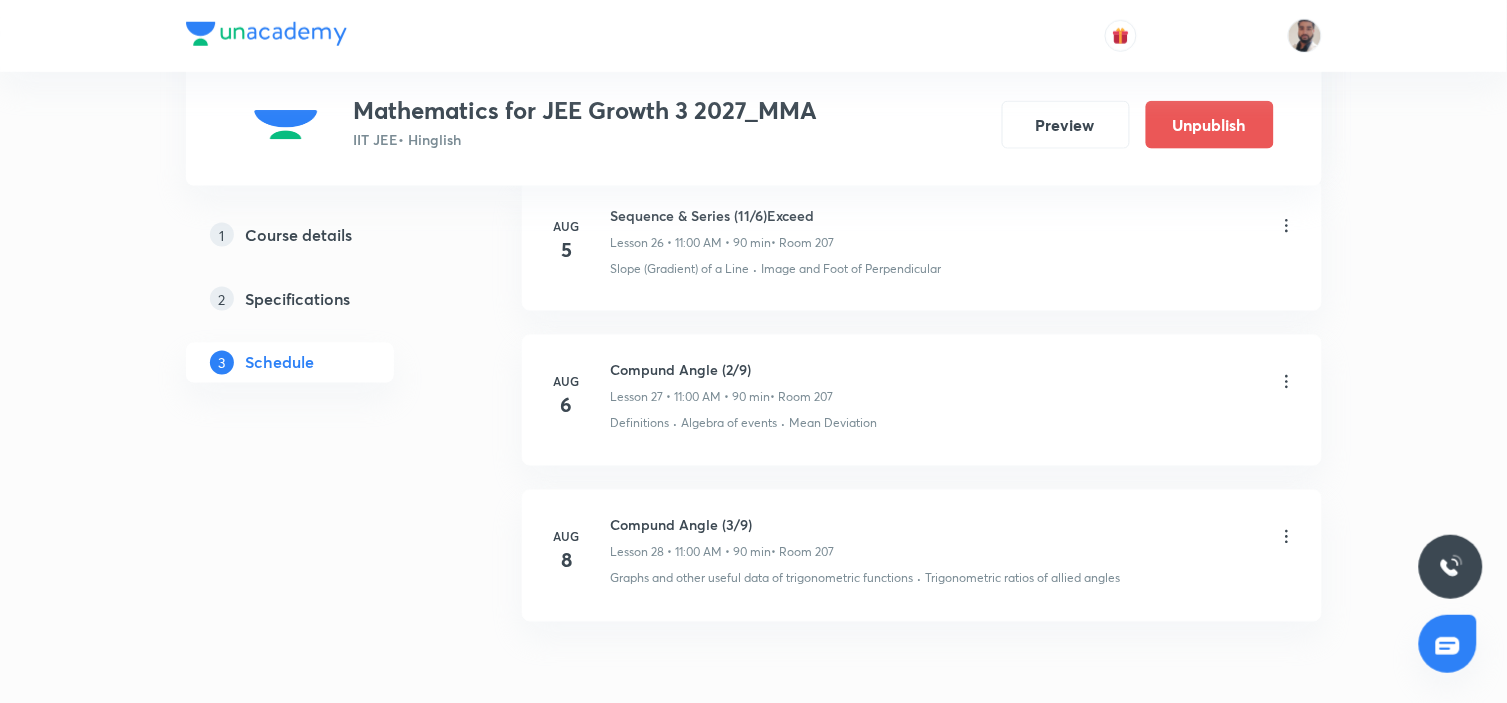 click 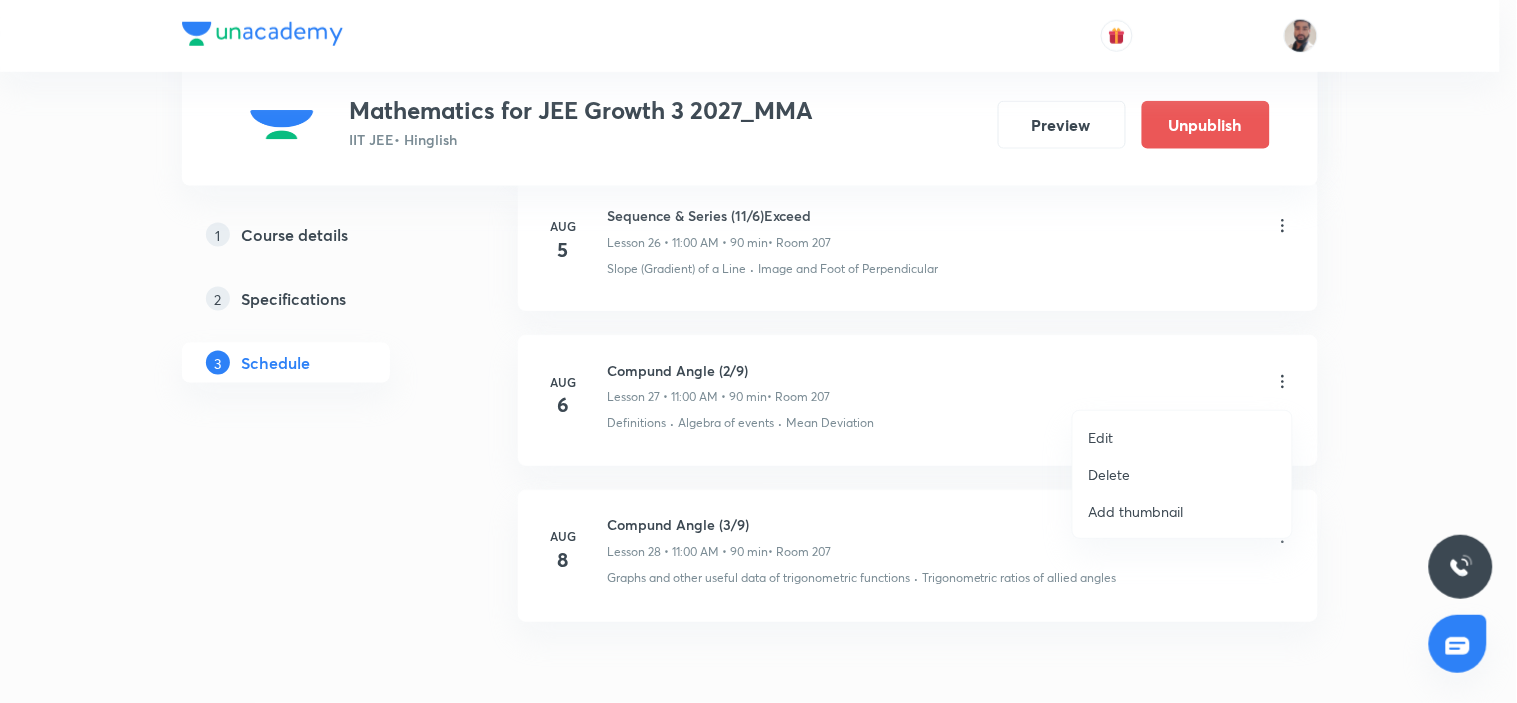 click on "Edit" at bounding box center [1101, 437] 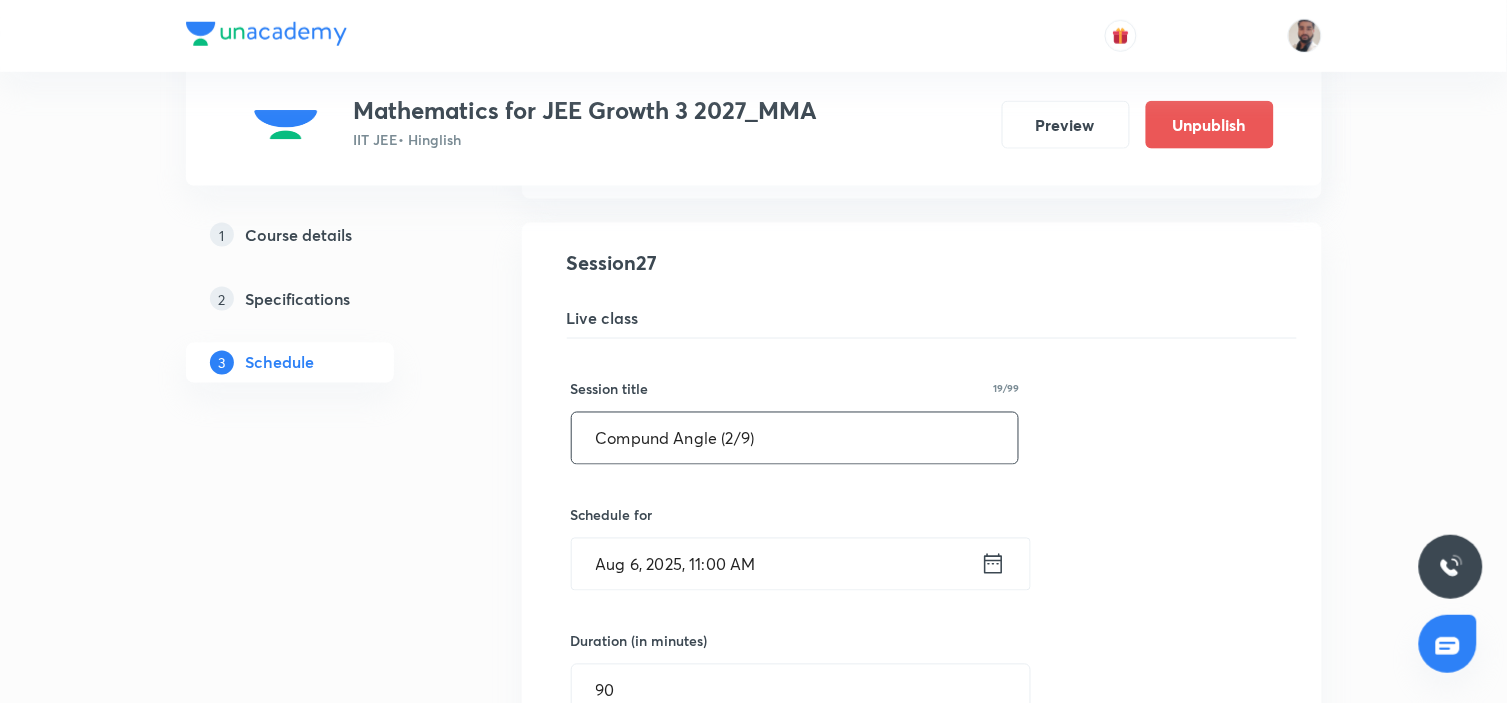 click on "Compund Angle (2/9)" at bounding box center (795, 438) 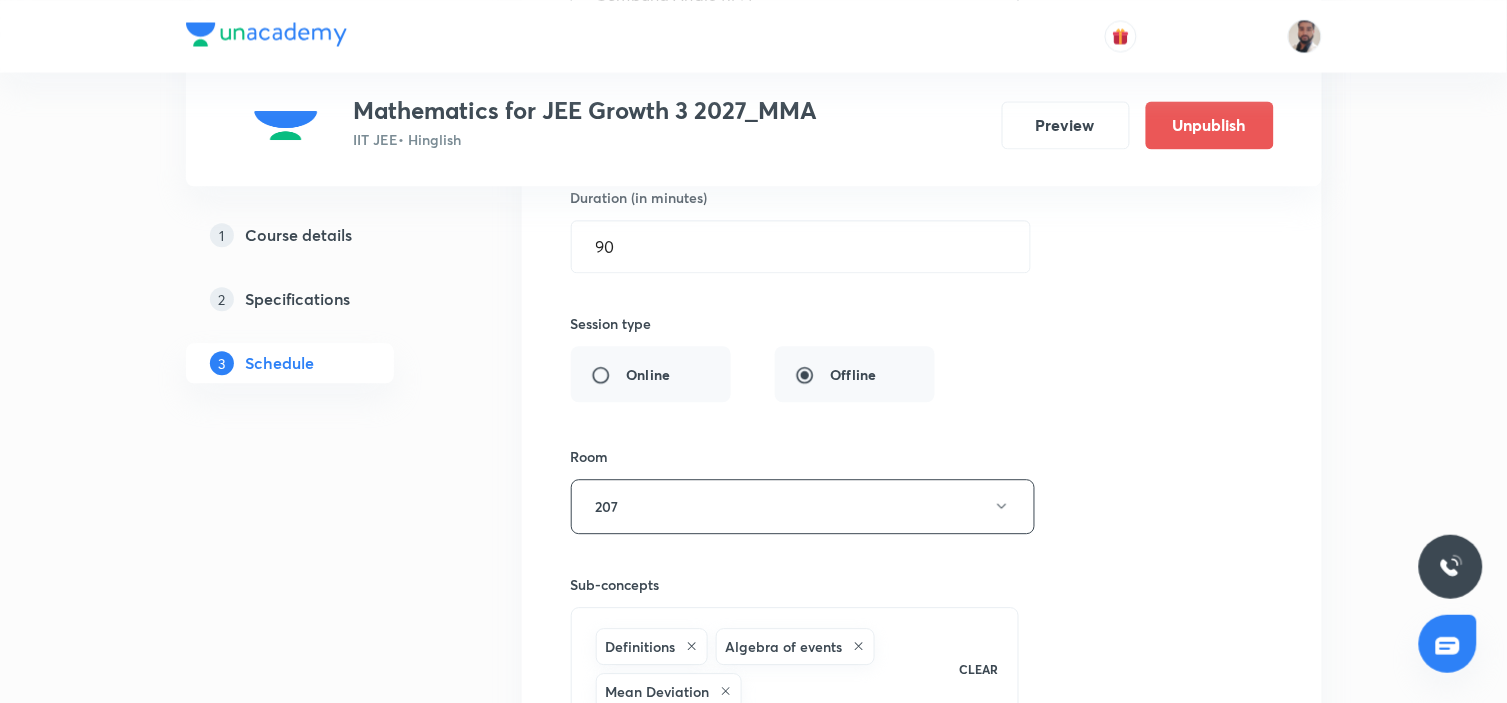scroll, scrollTop: 5257, scrollLeft: 0, axis: vertical 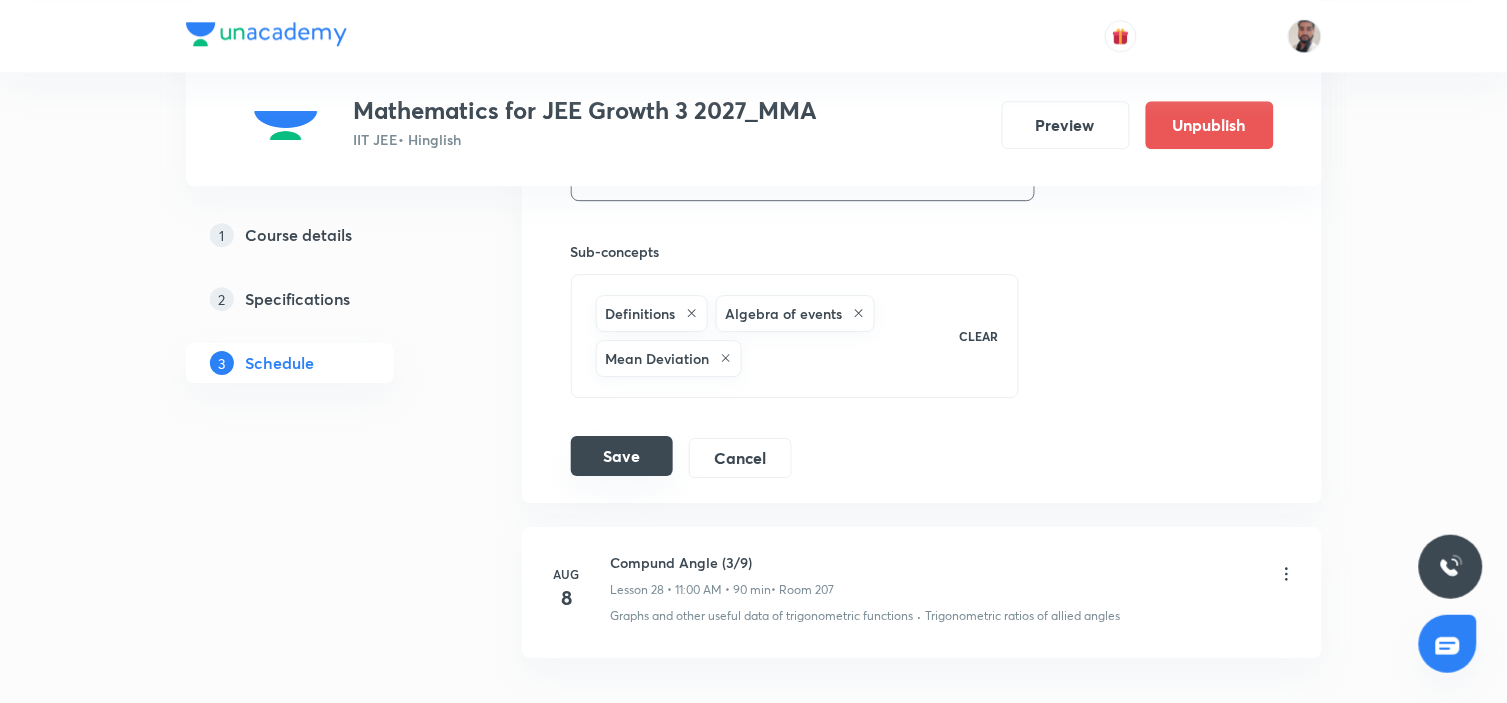 type on "Compund Angle (1/9)" 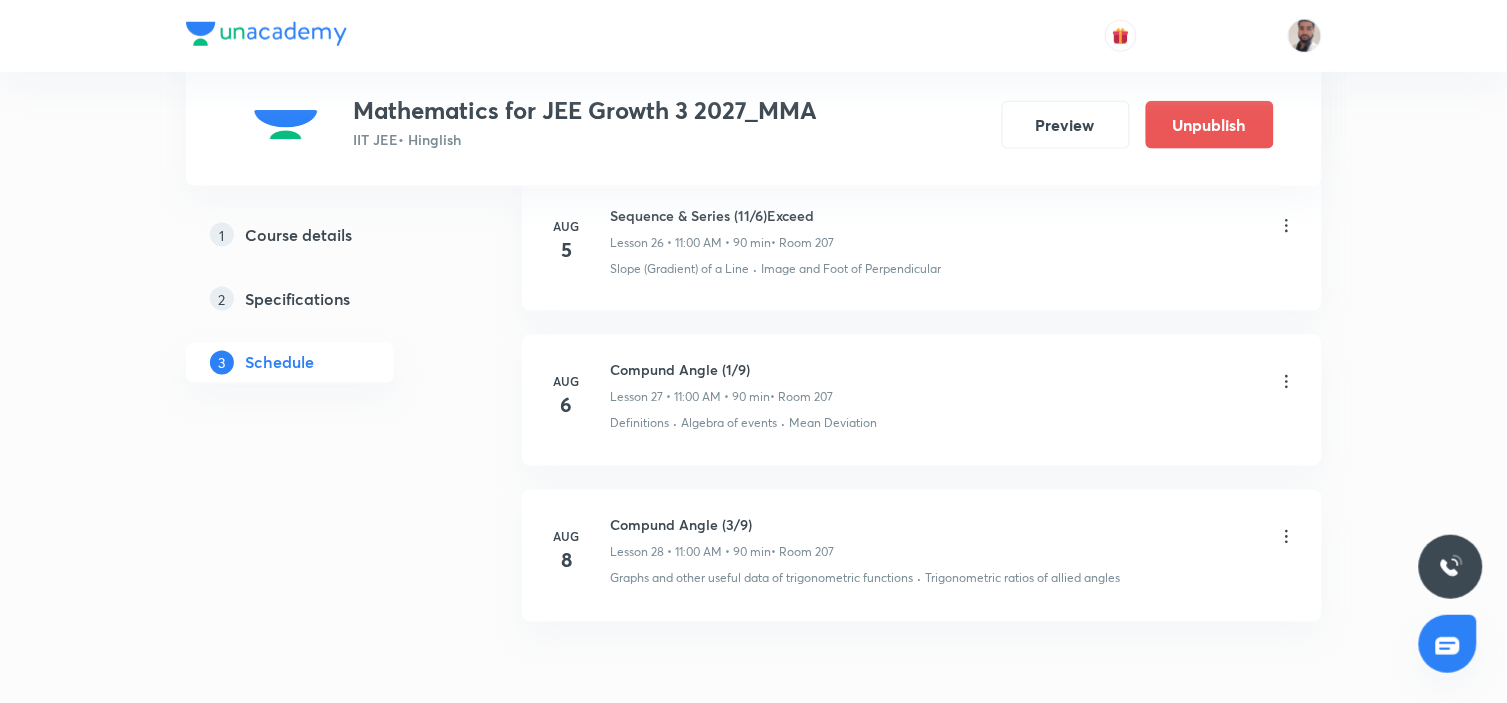 scroll, scrollTop: 4591, scrollLeft: 0, axis: vertical 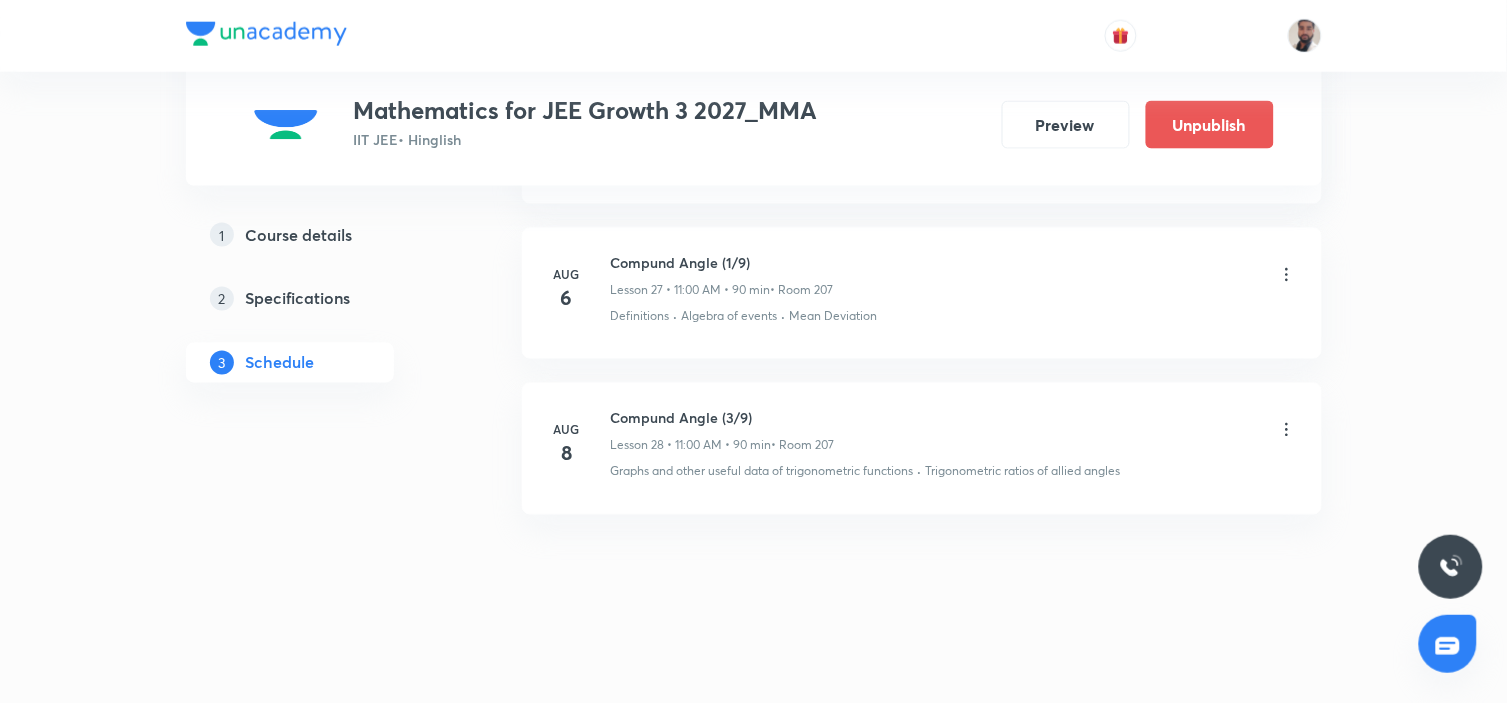 click 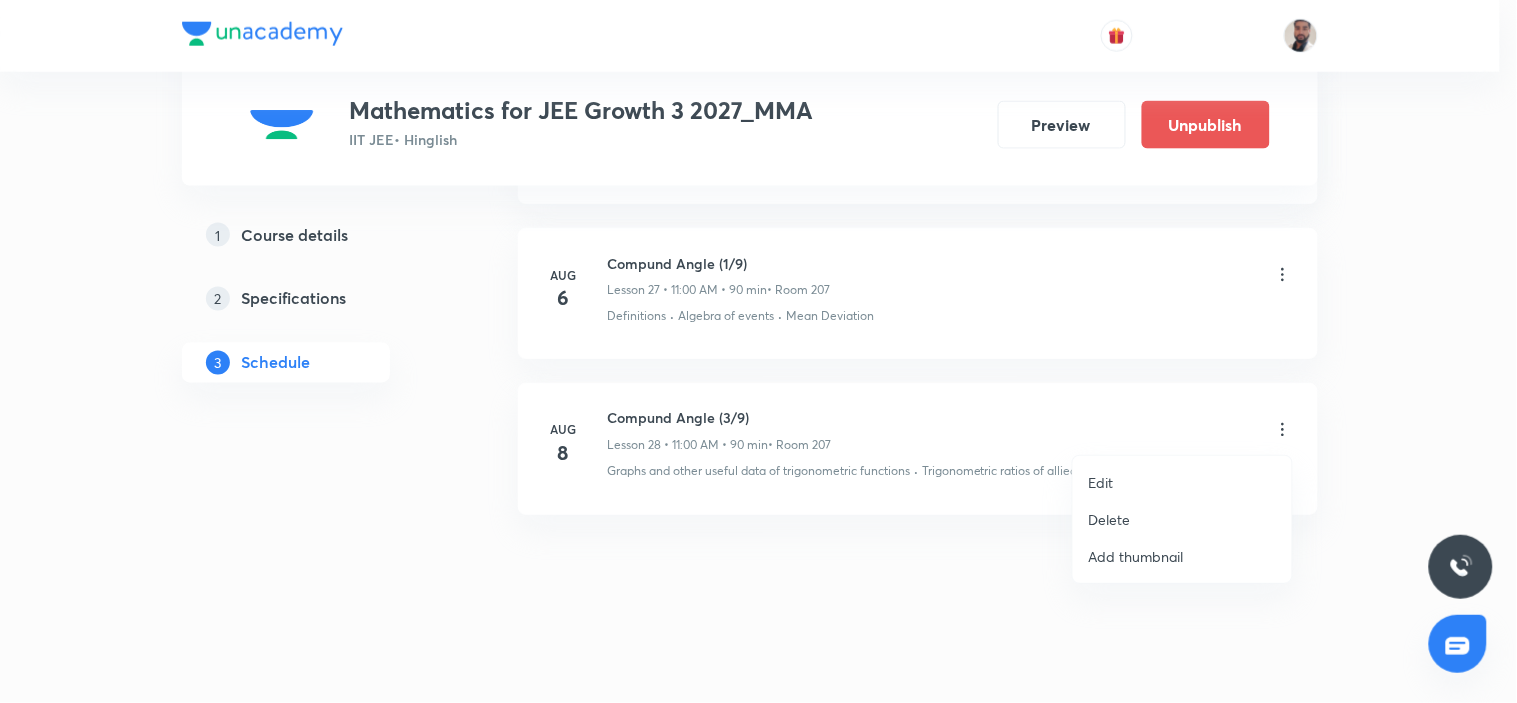click on "Edit" at bounding box center (1182, 482) 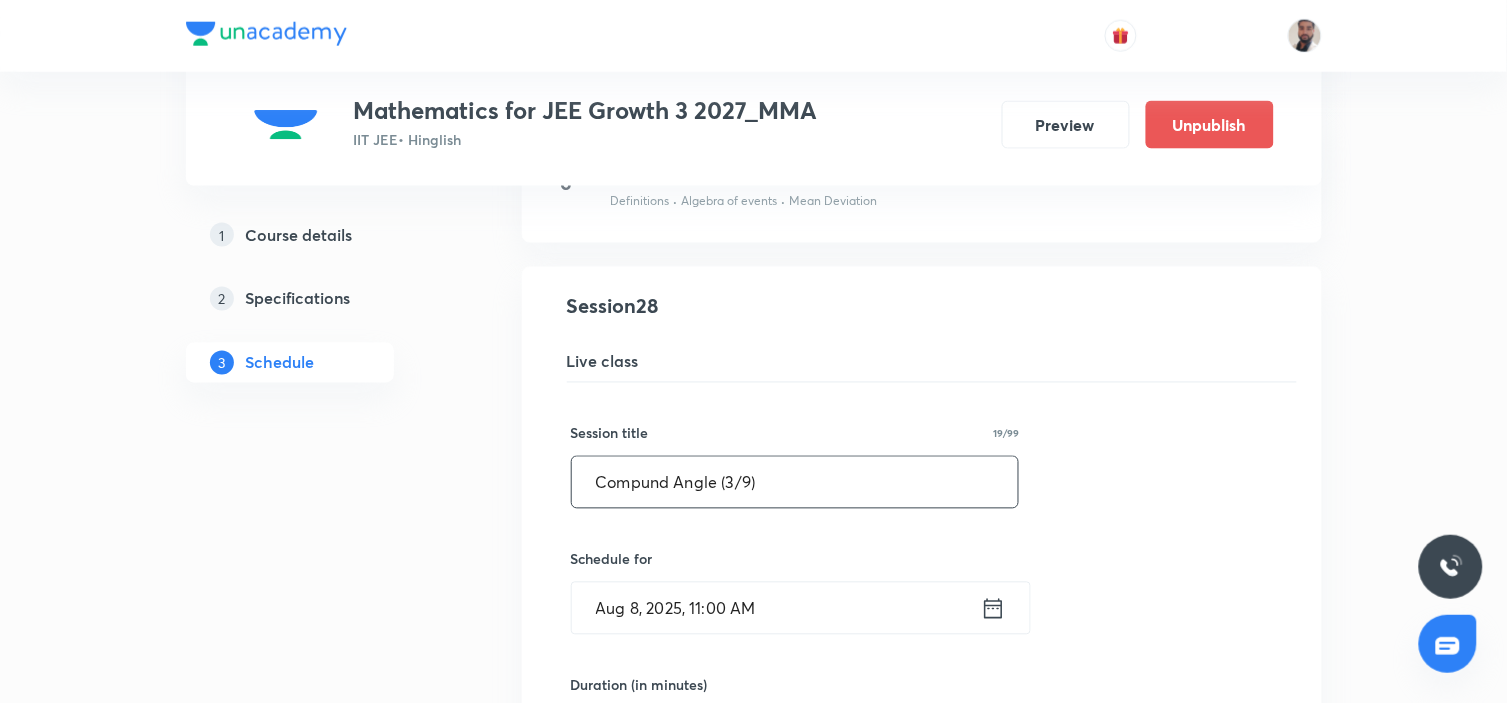 click on "Compund Angle (3/9)" at bounding box center (795, 482) 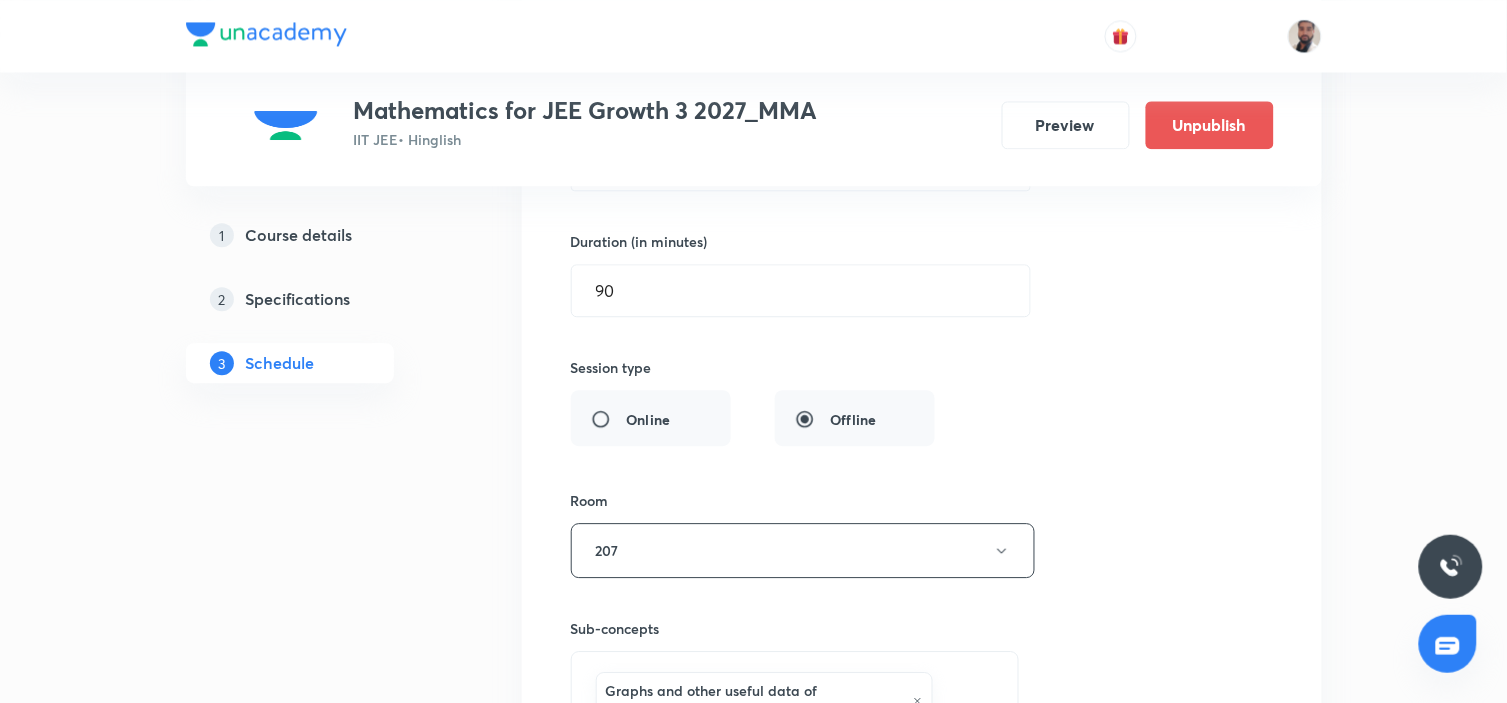 scroll, scrollTop: 5427, scrollLeft: 0, axis: vertical 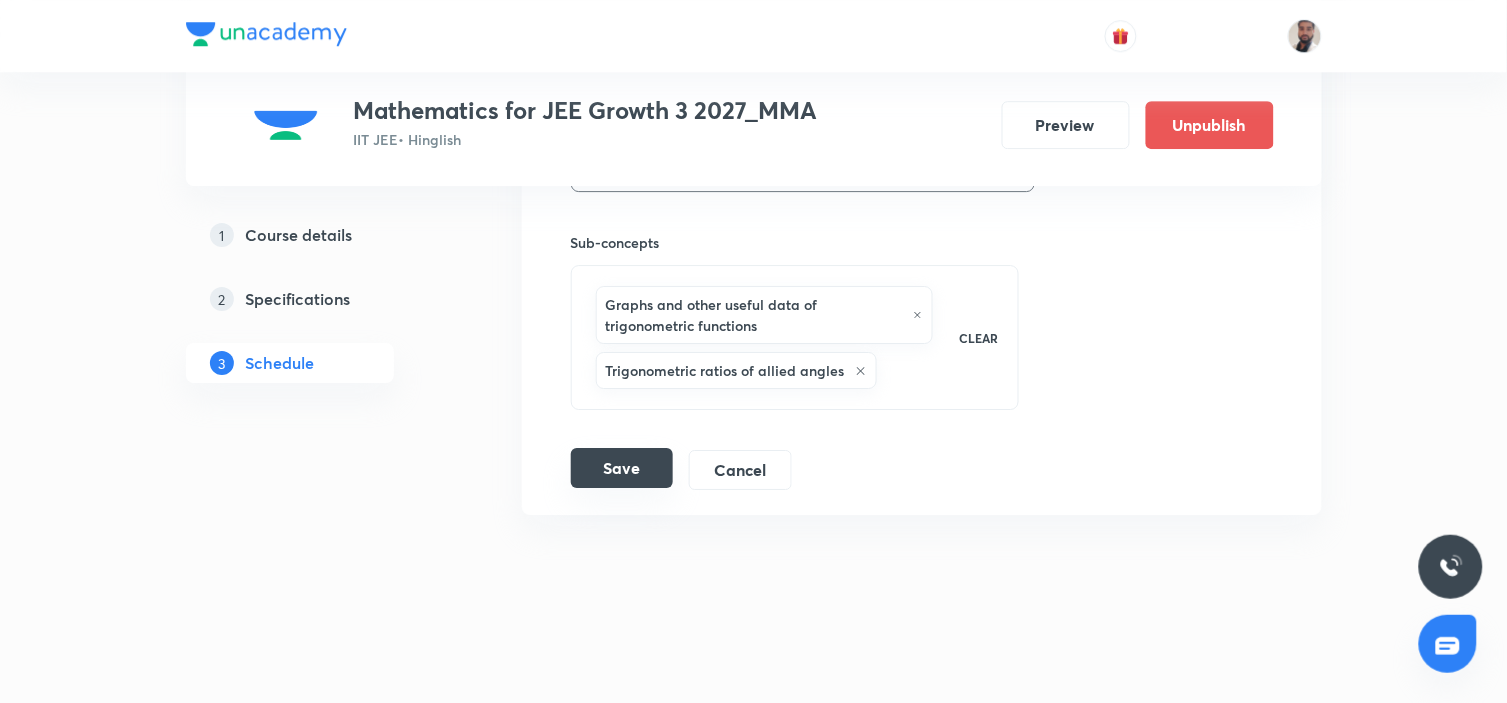 type on "Compund Angle (2/9)" 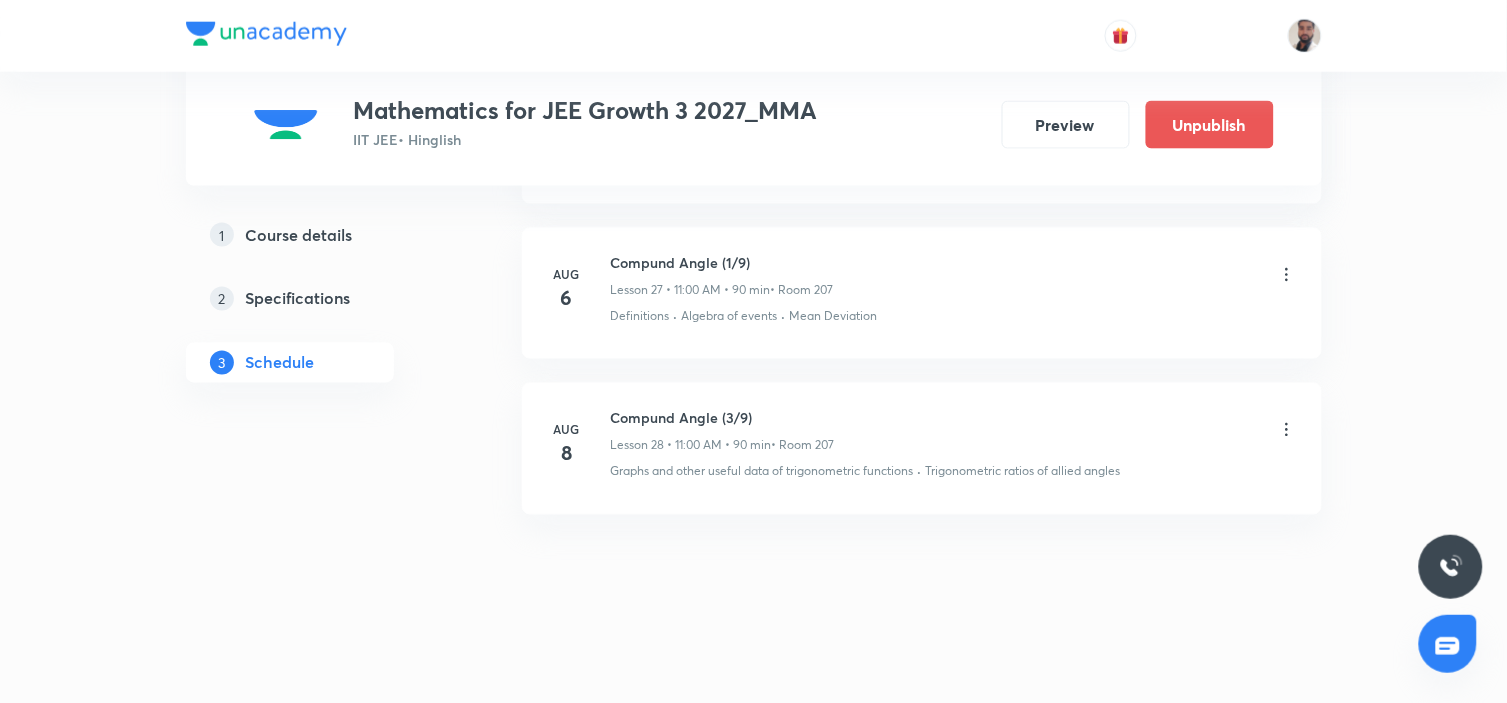 scroll, scrollTop: 4591, scrollLeft: 0, axis: vertical 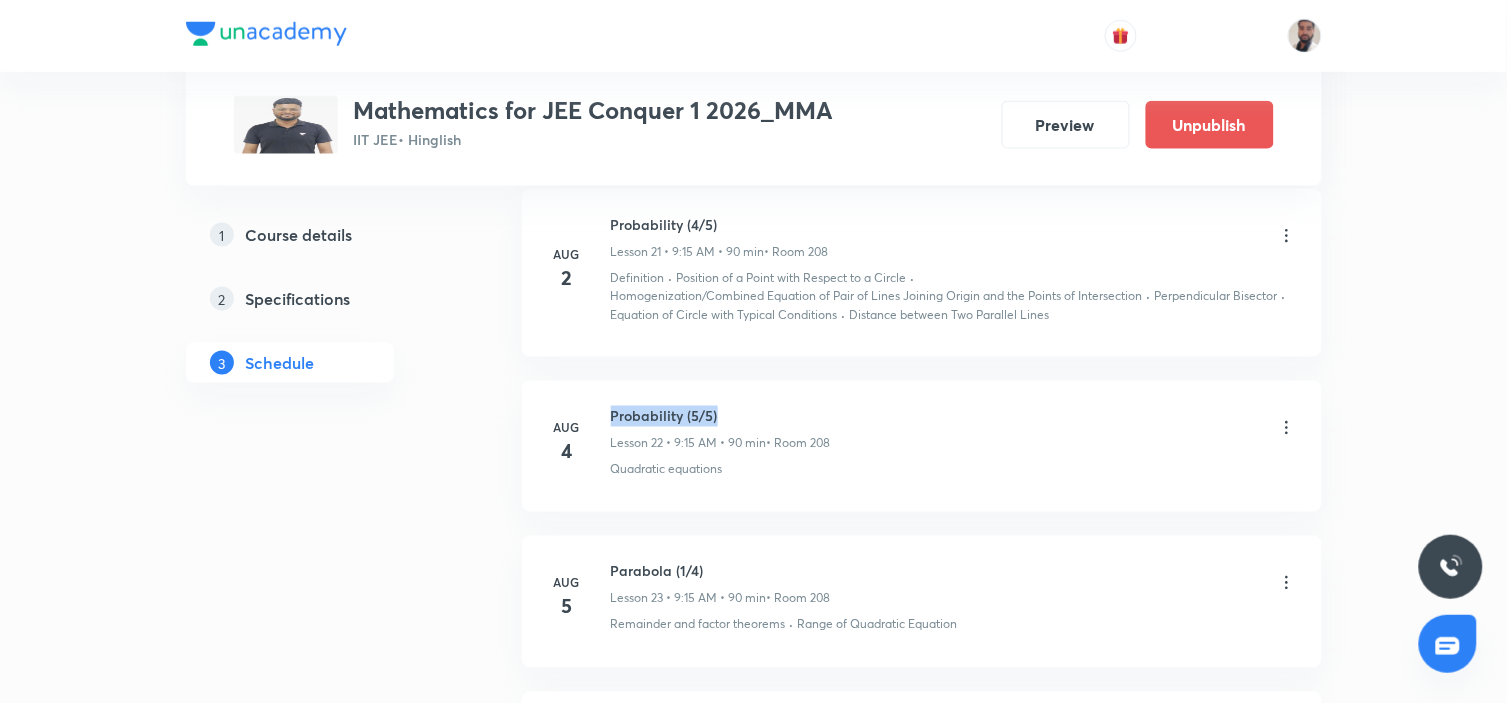 drag, startPoint x: 732, startPoint y: 410, endPoint x: 608, endPoint y: 397, distance: 124.67959 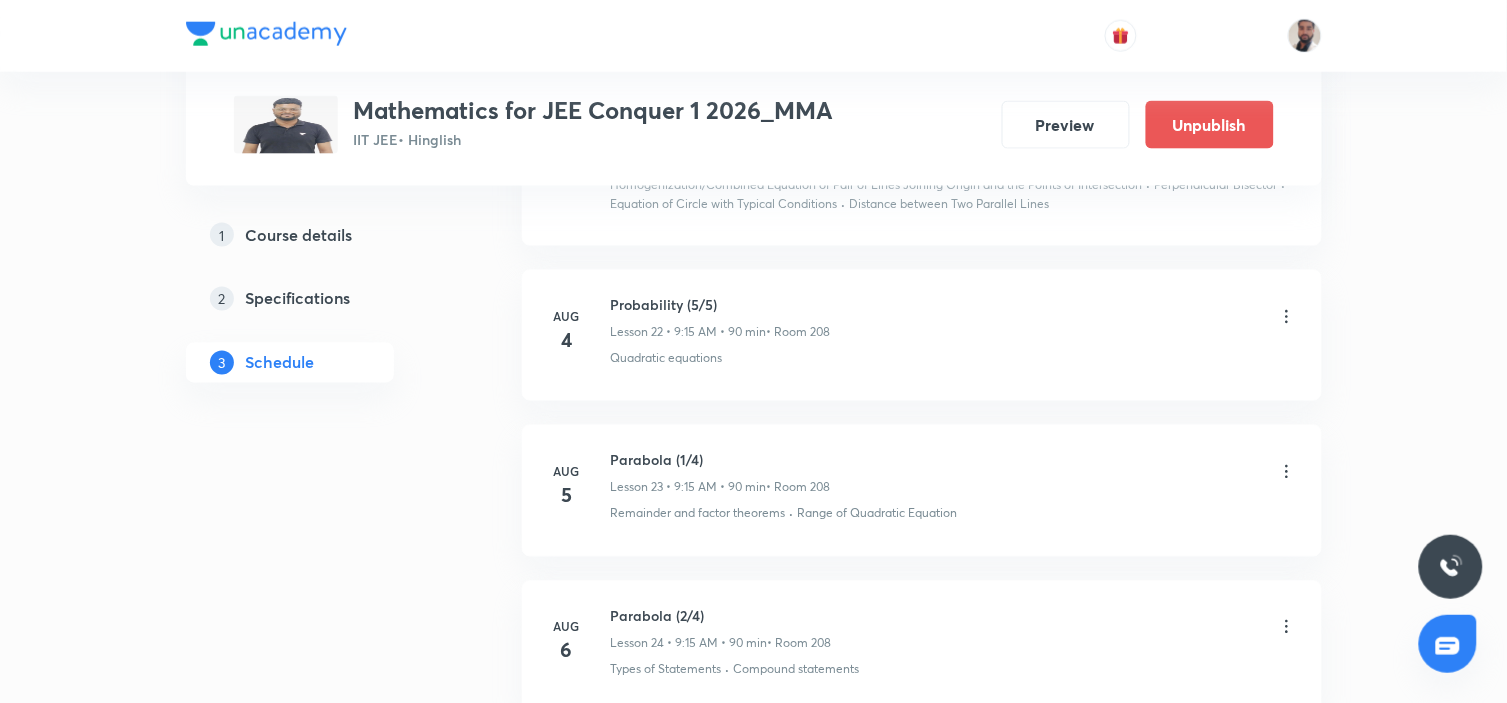 click 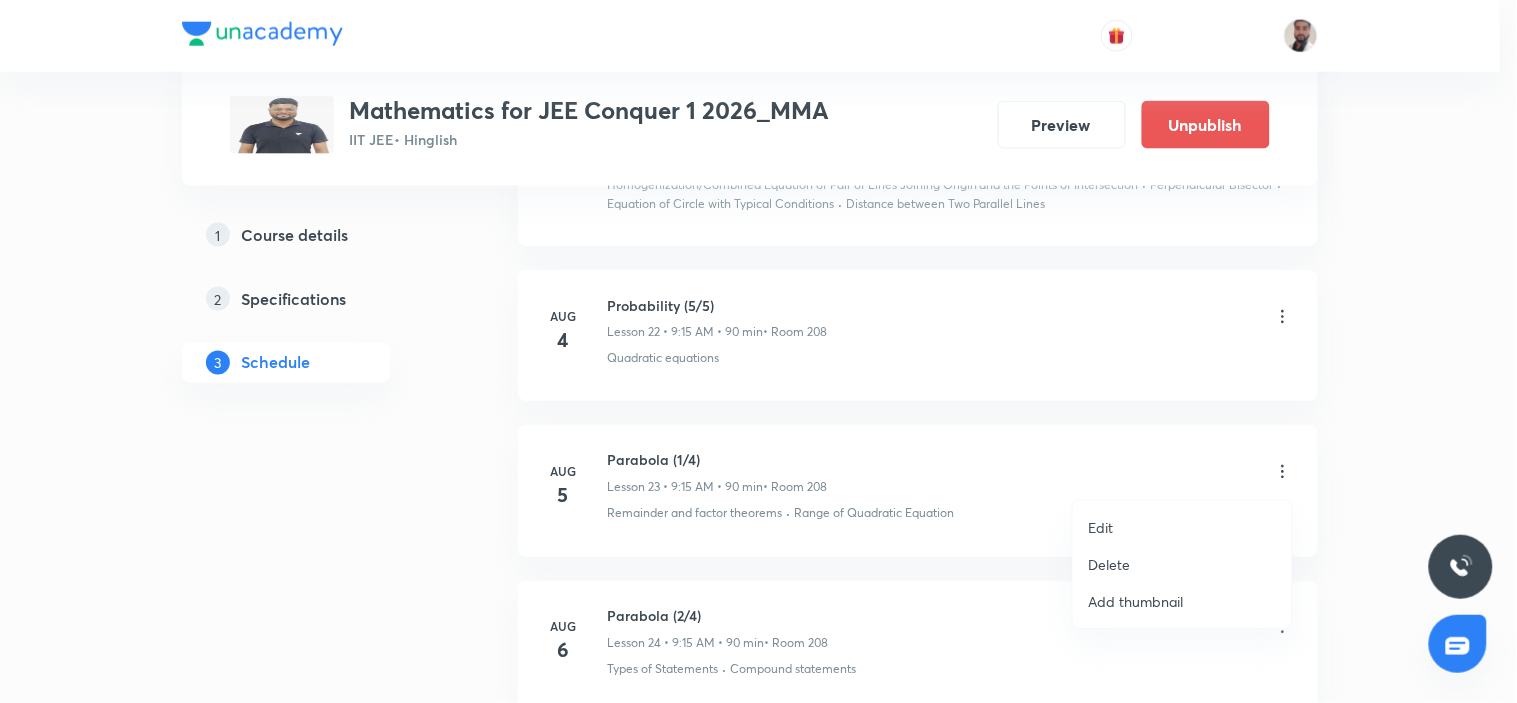 click on "Edit" at bounding box center (1101, 527) 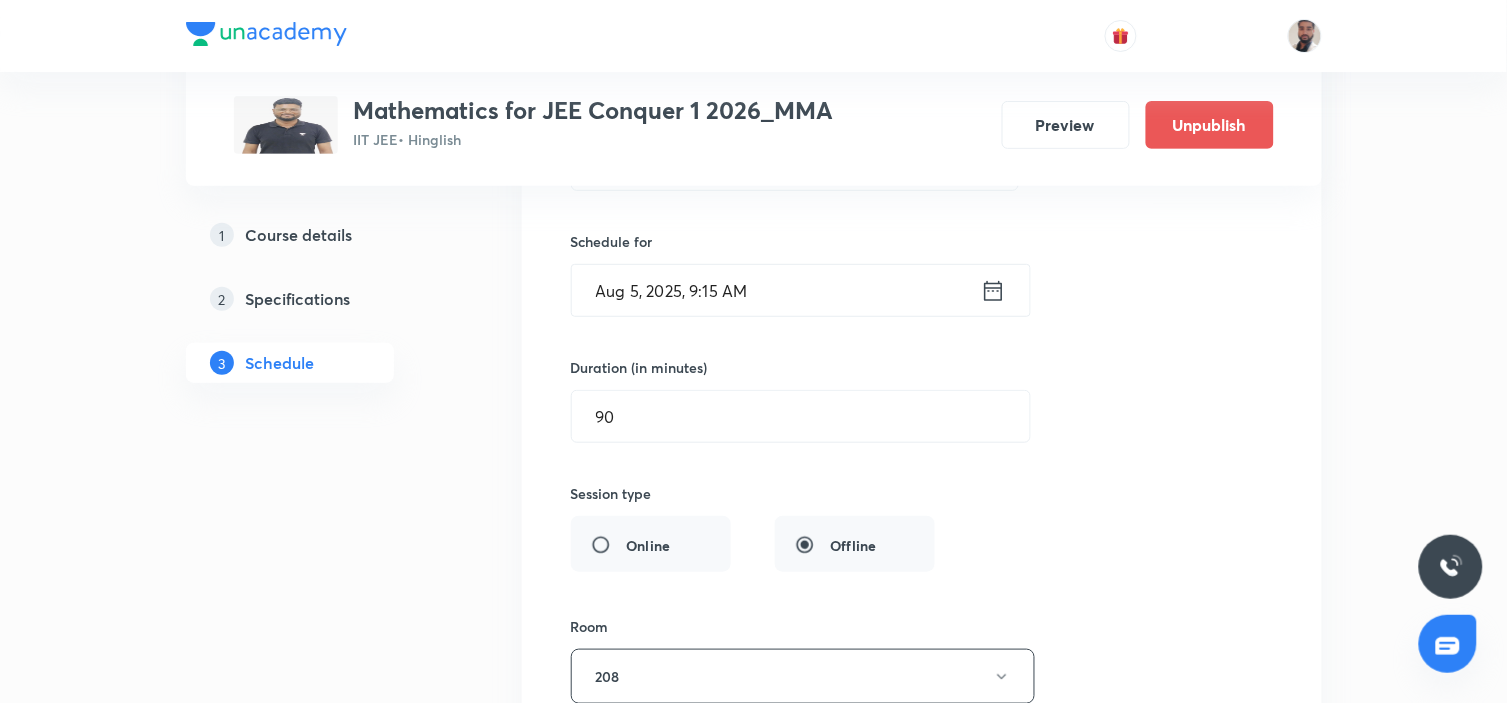 scroll, scrollTop: 3892, scrollLeft: 0, axis: vertical 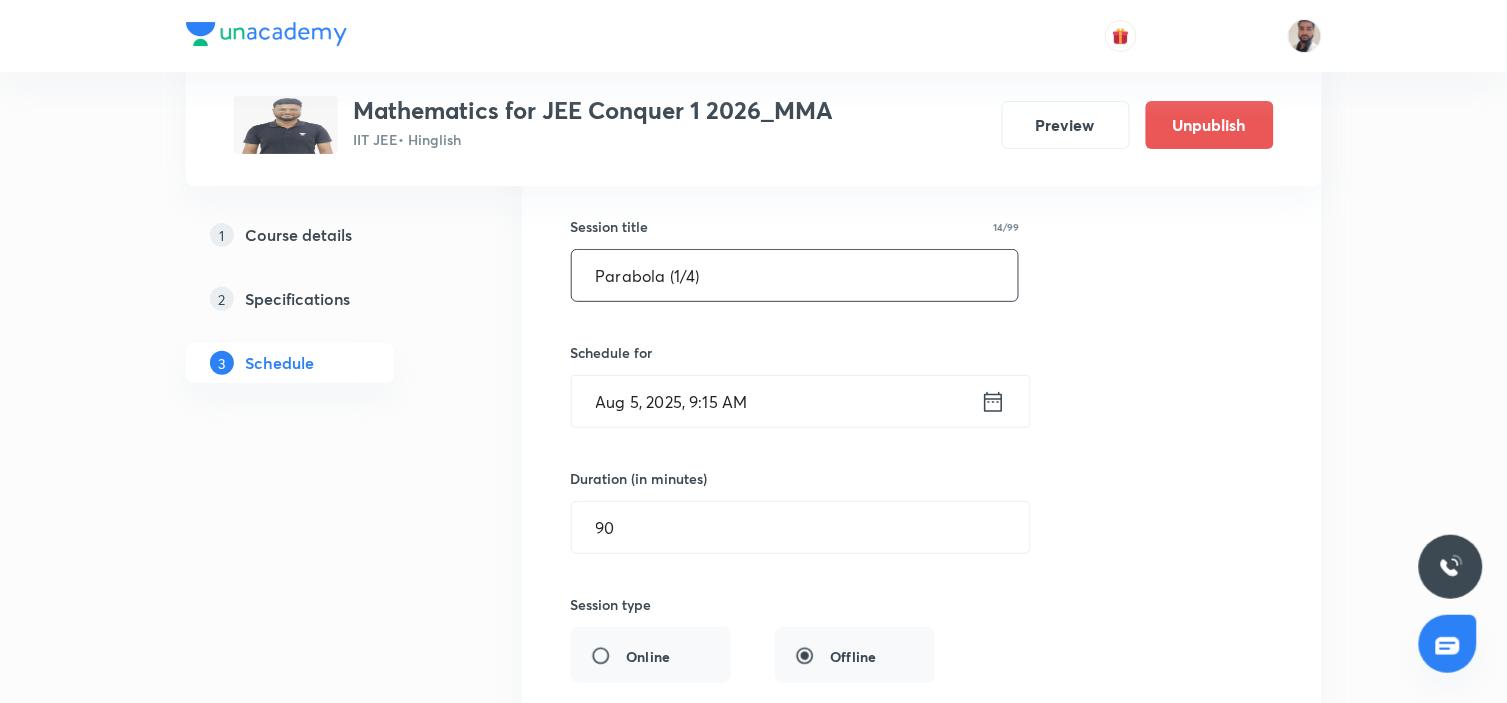 drag, startPoint x: 643, startPoint y: 270, endPoint x: 401, endPoint y: 275, distance: 242.05165 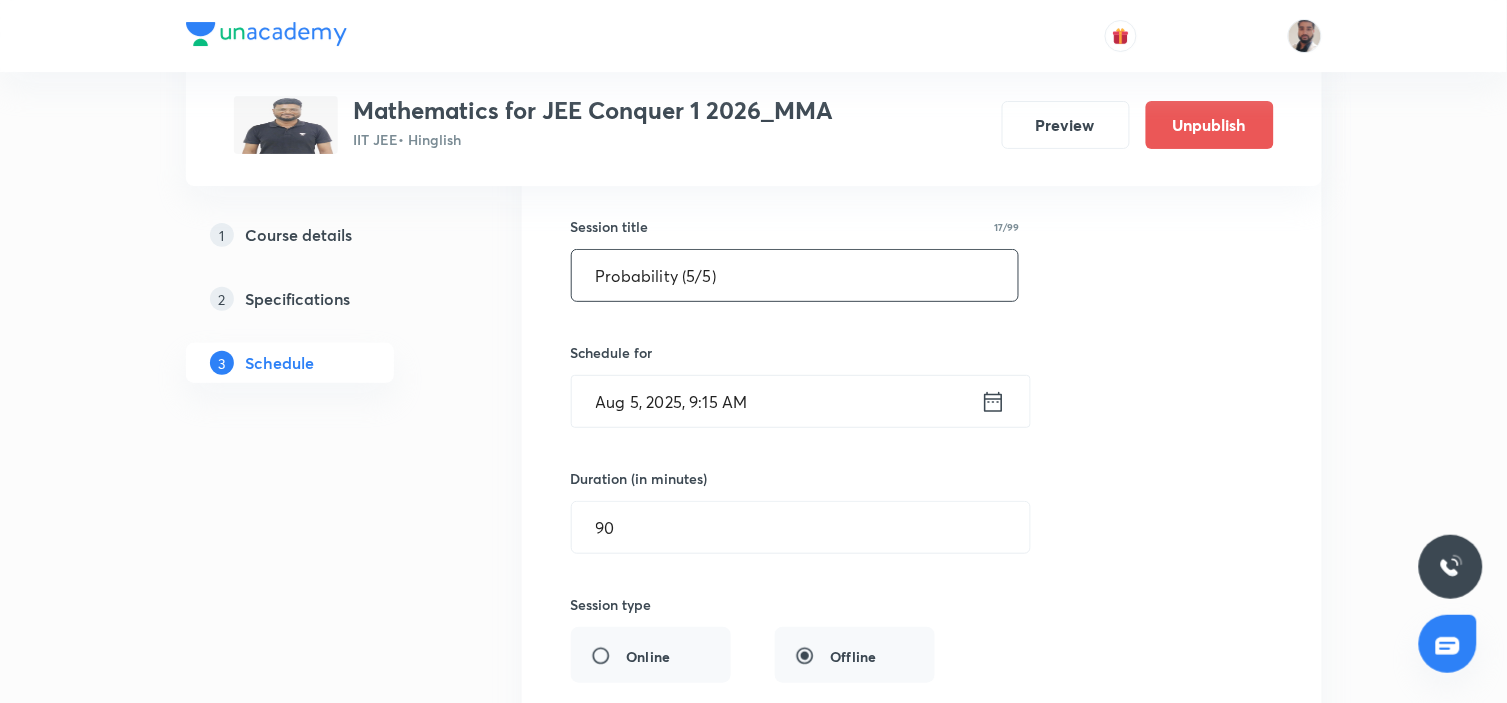 drag, startPoint x: 693, startPoint y: 284, endPoint x: 697, endPoint y: 307, distance: 23.345236 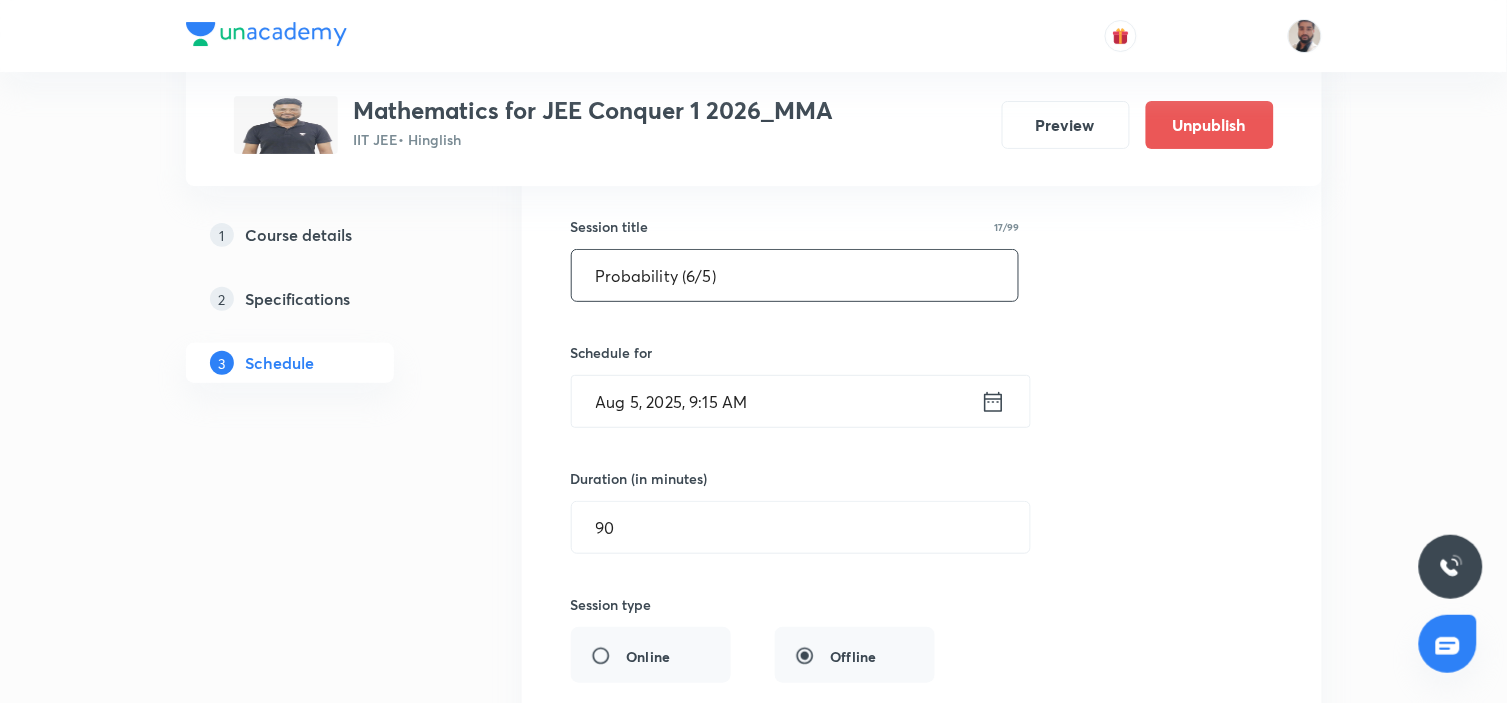click on "Probability (6/5)" at bounding box center [795, 275] 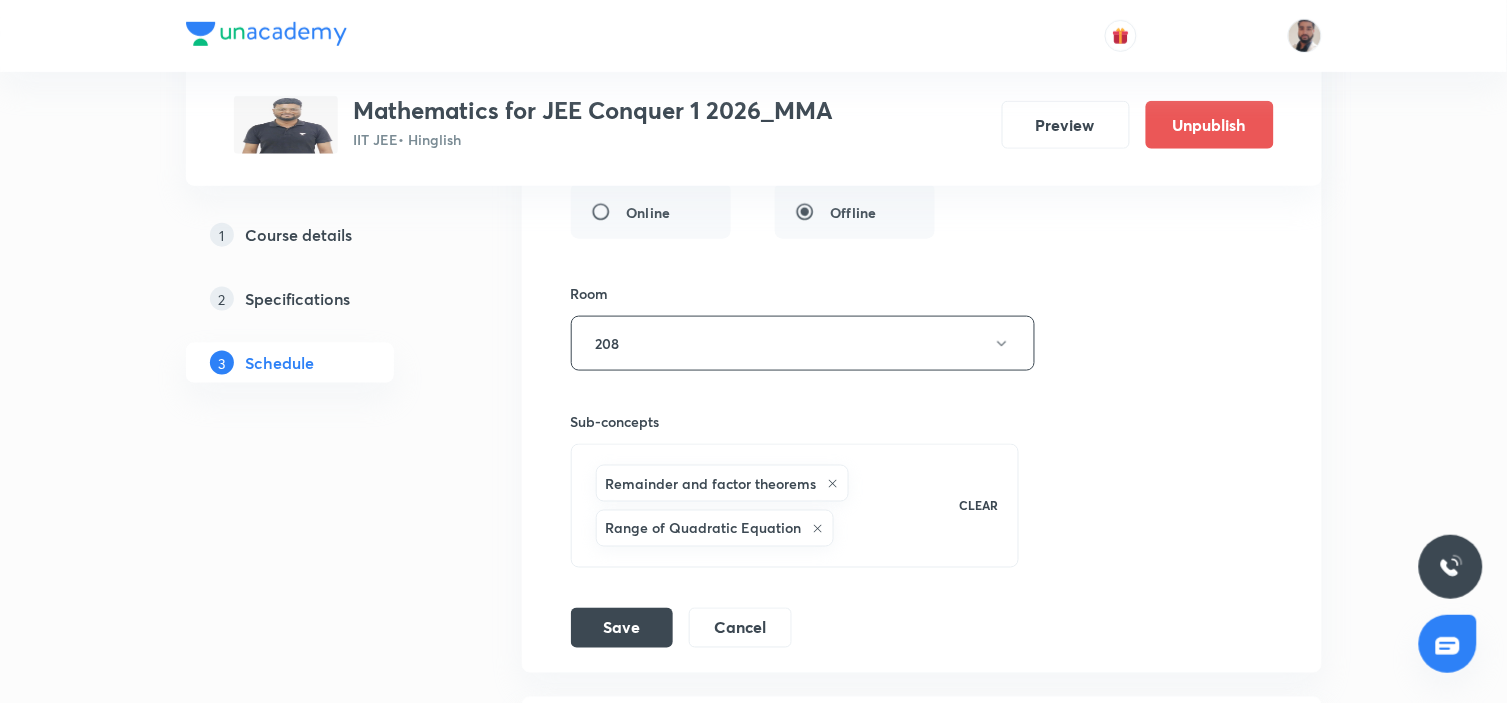 scroll, scrollTop: 4558, scrollLeft: 0, axis: vertical 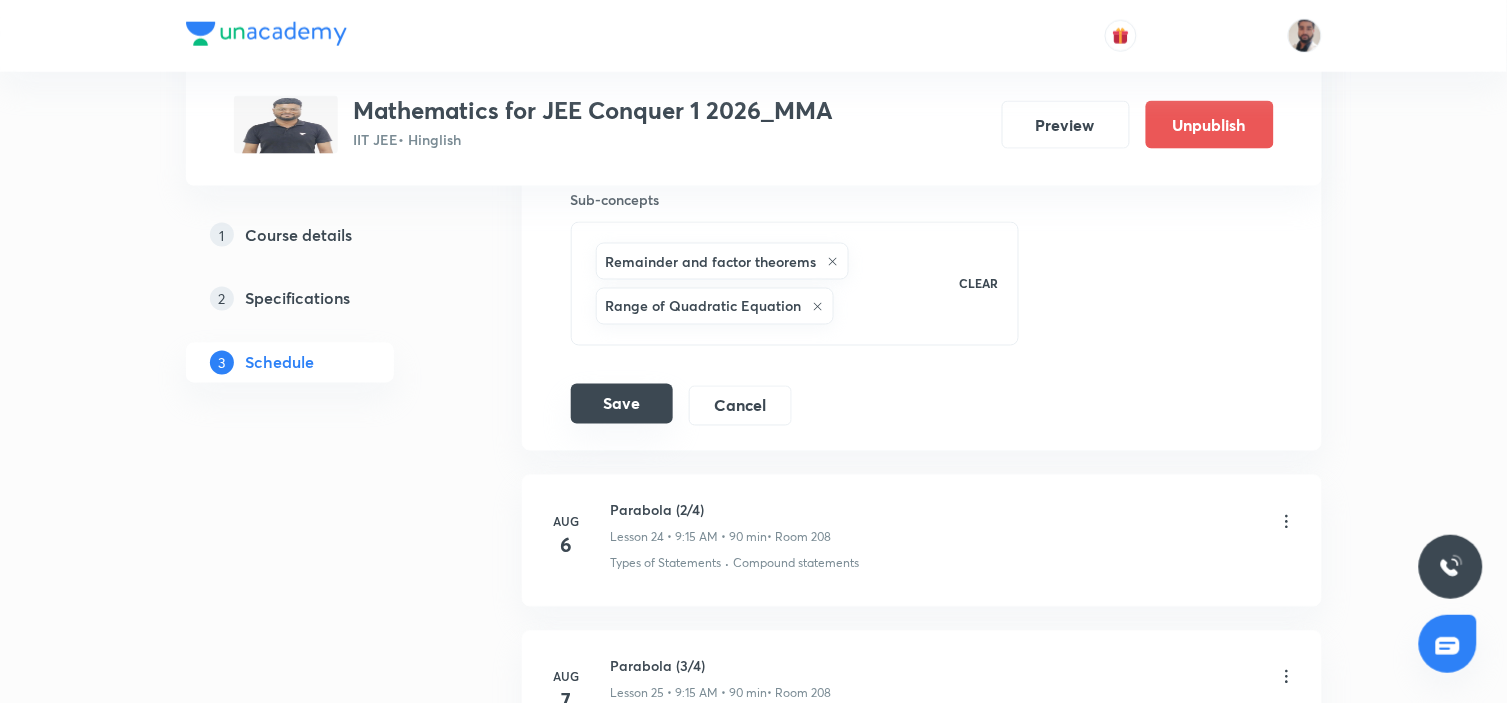 type on "Probability (6/5)EXCEED" 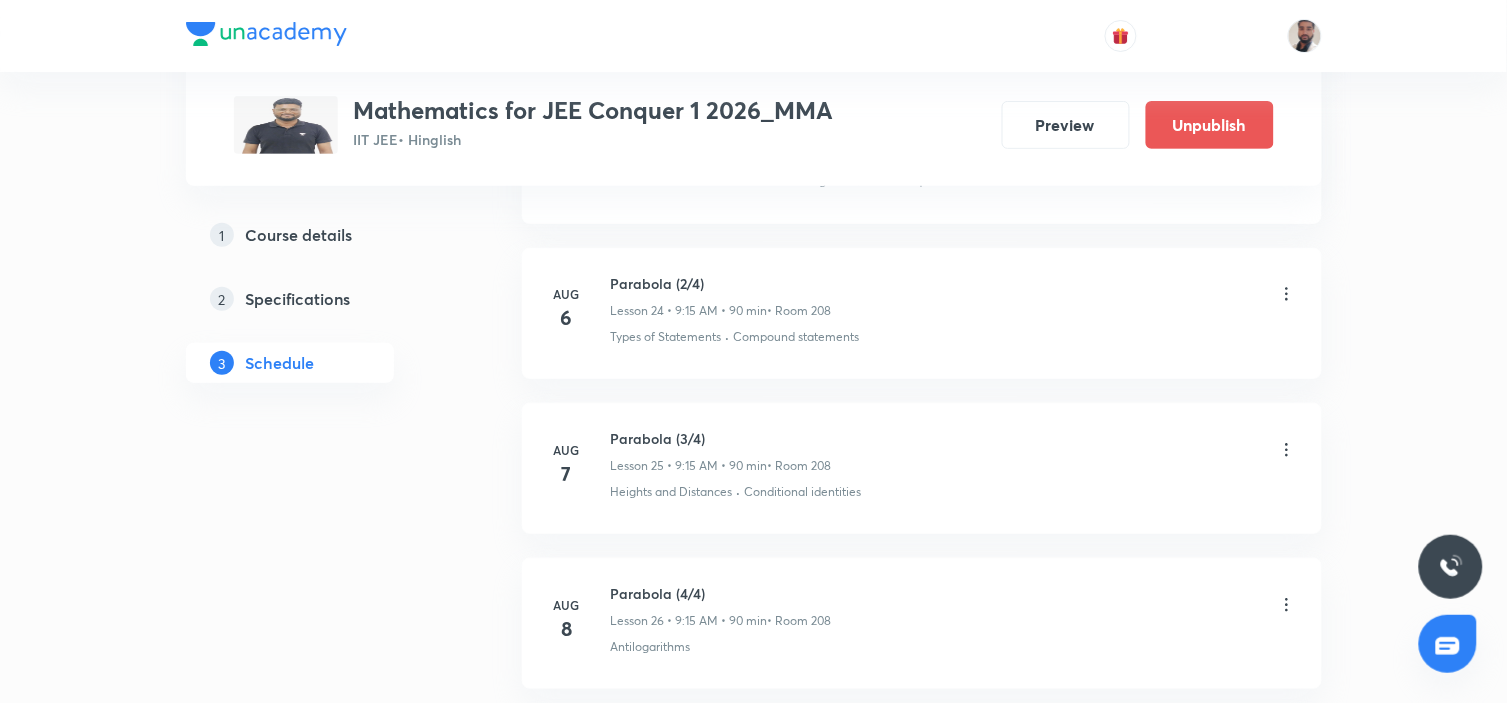 scroll, scrollTop: 3861, scrollLeft: 0, axis: vertical 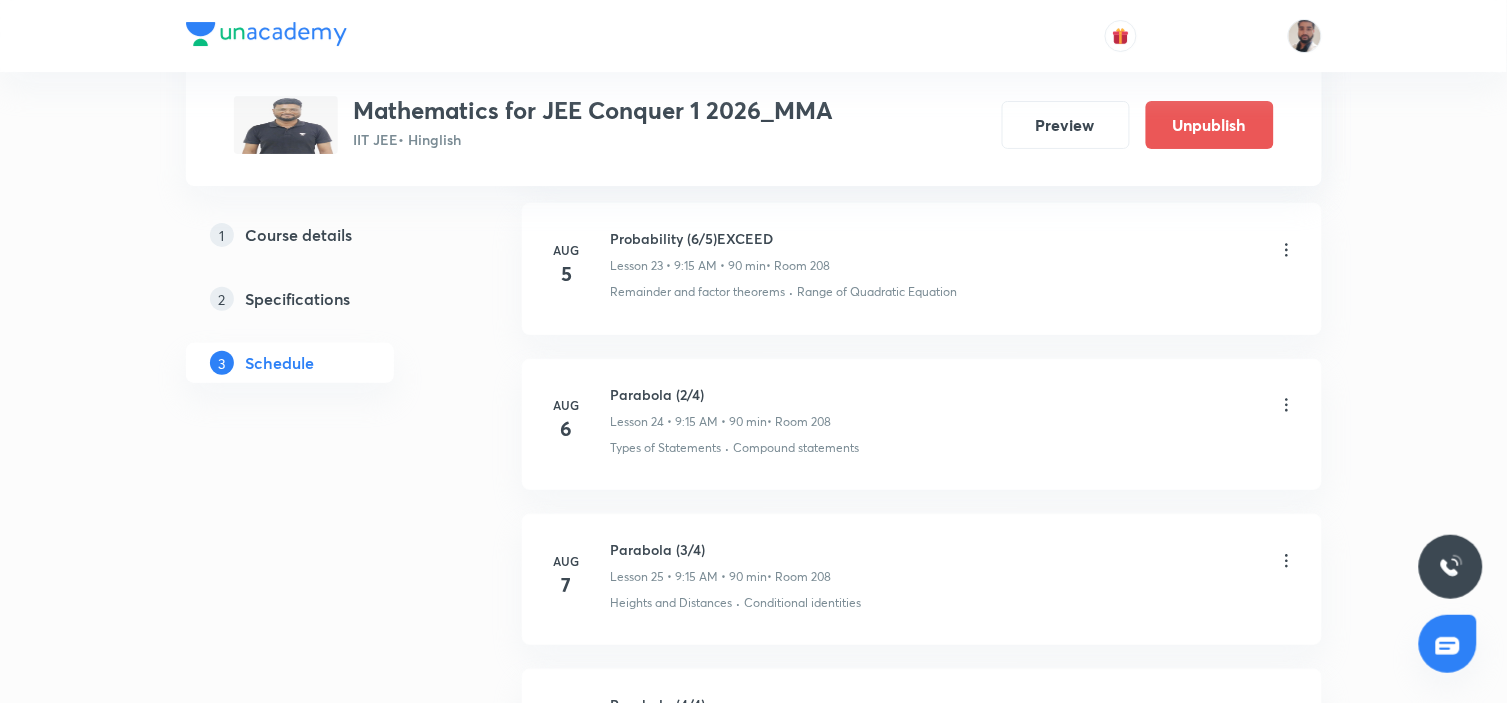 click 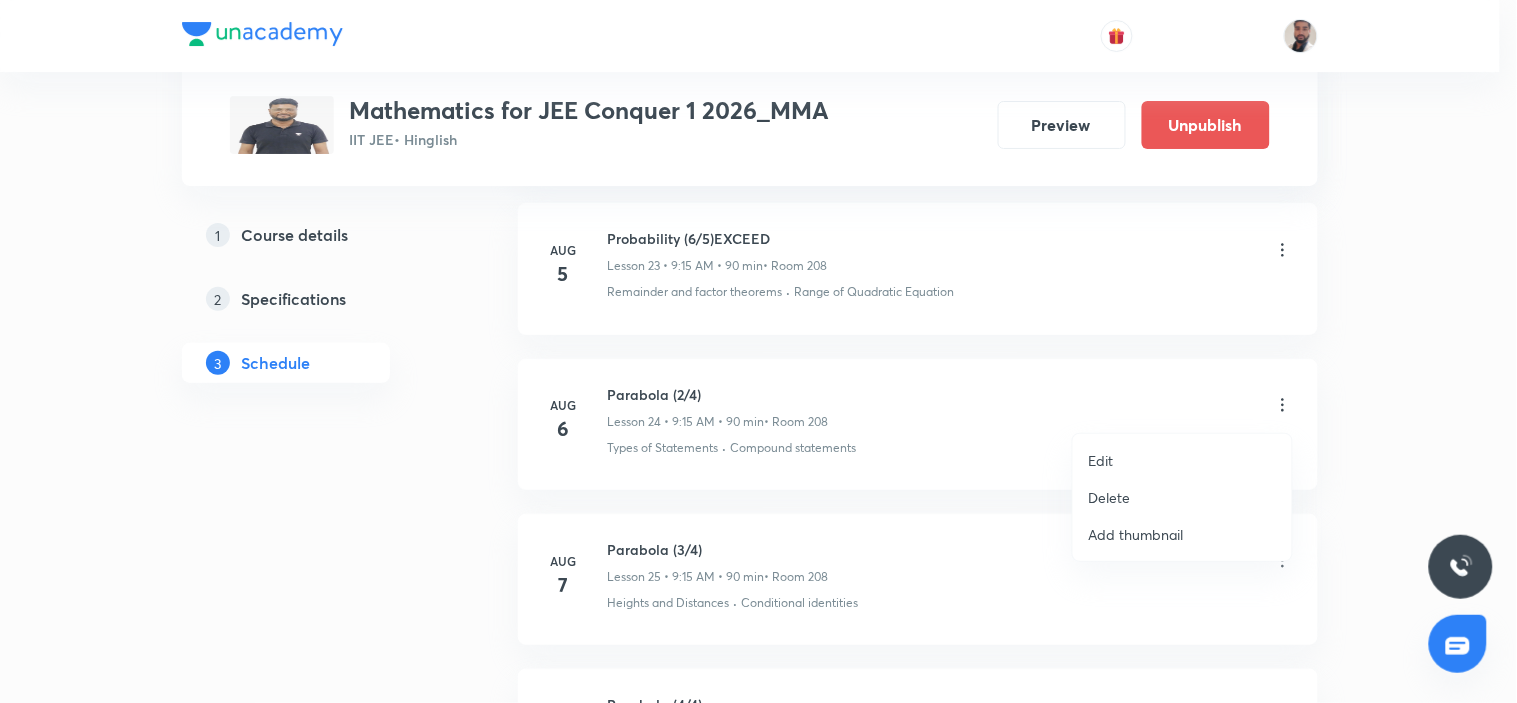 click on "Edit" at bounding box center (1182, 460) 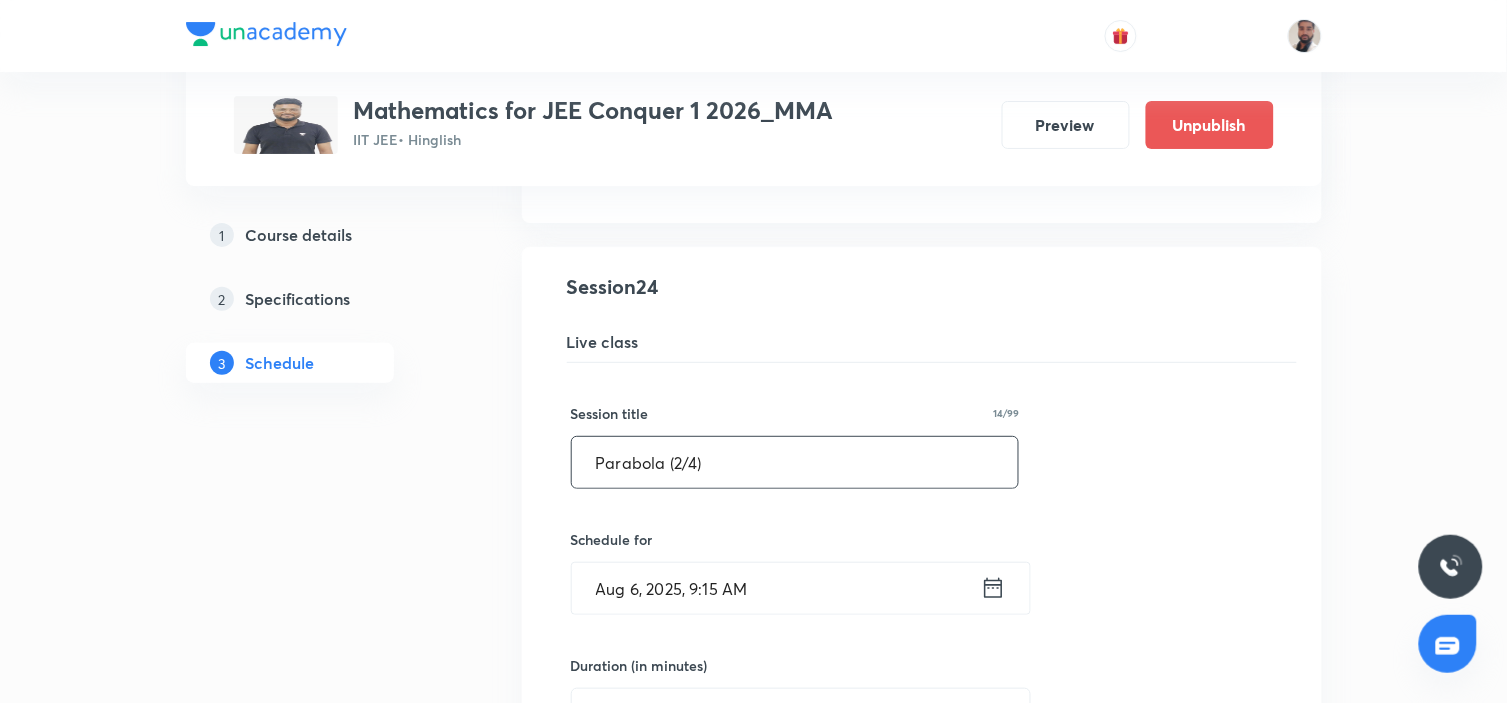 click on "Parabola (2/4)" at bounding box center (795, 462) 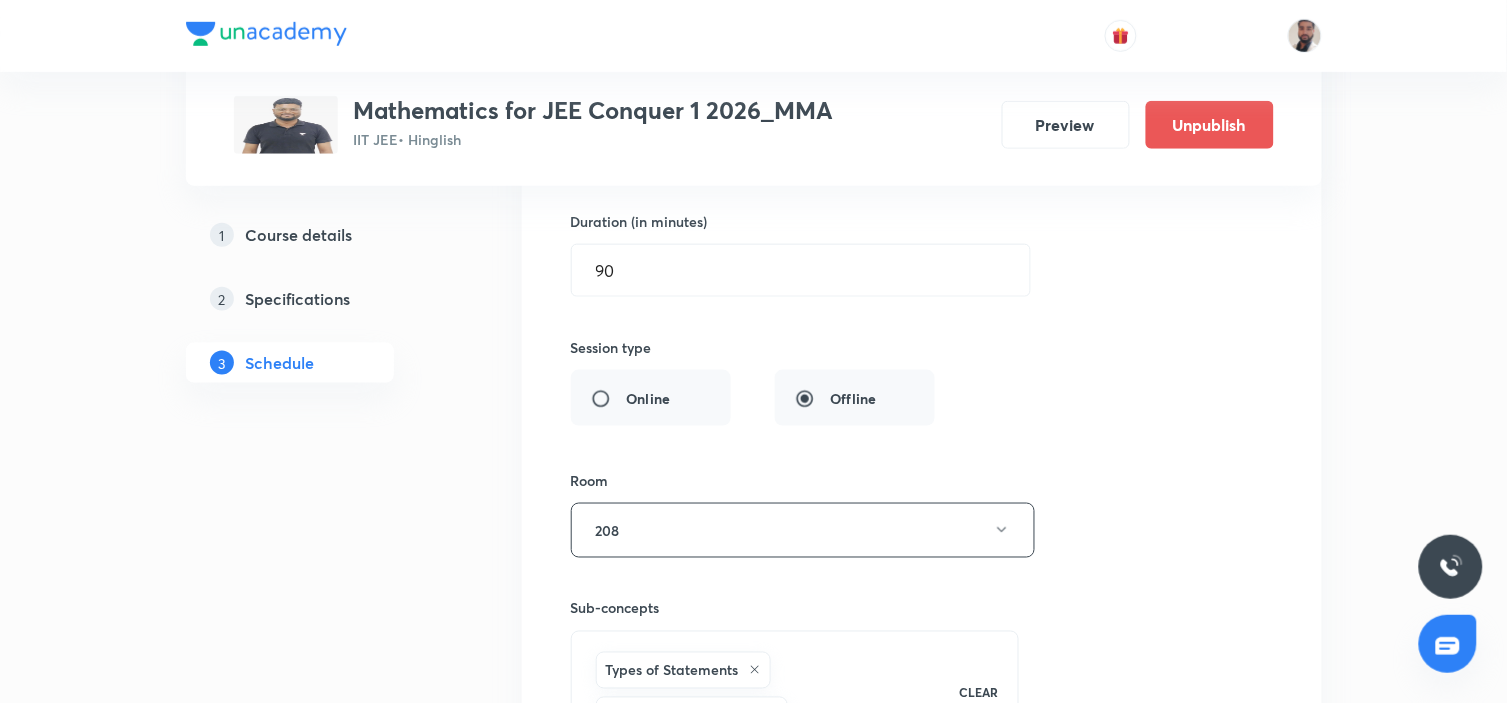 scroll, scrollTop: 4527, scrollLeft: 0, axis: vertical 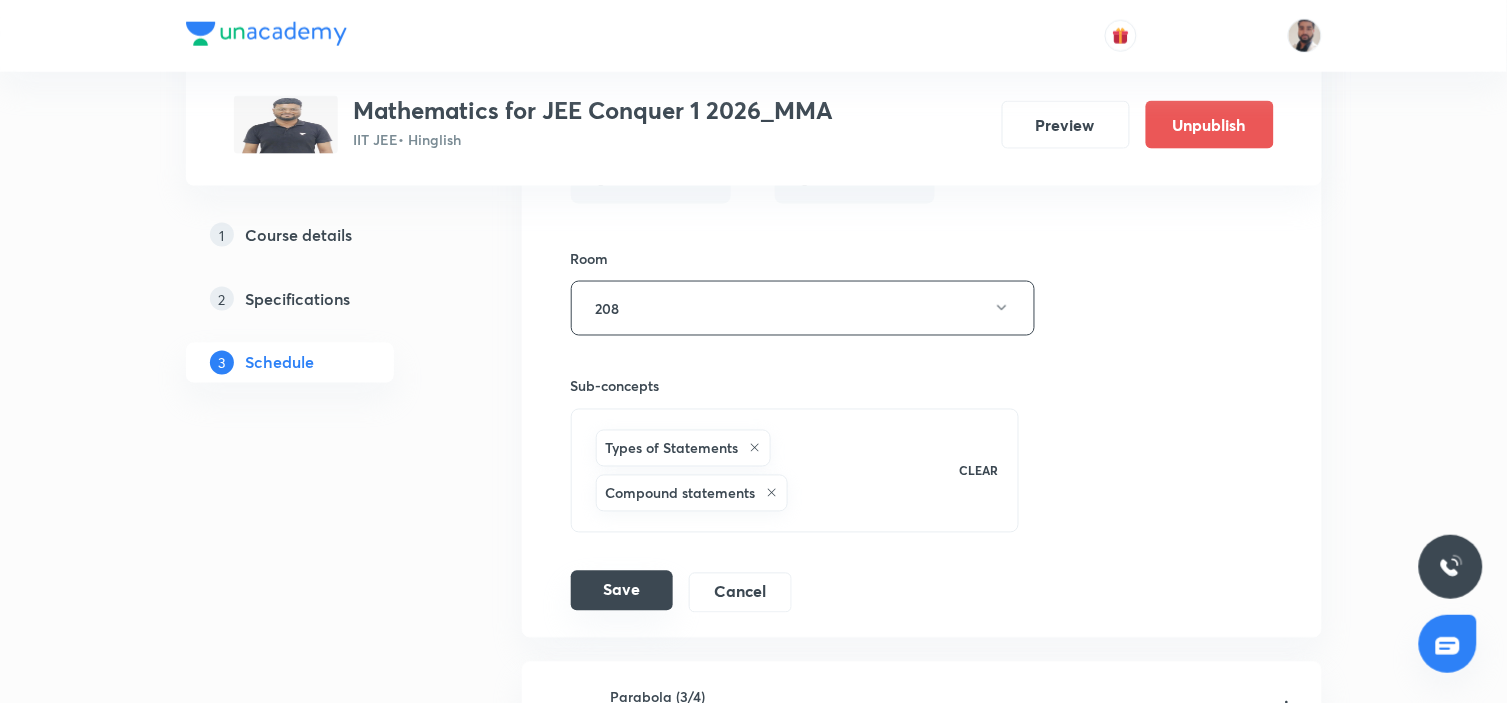 type on "Parabola (1/4)" 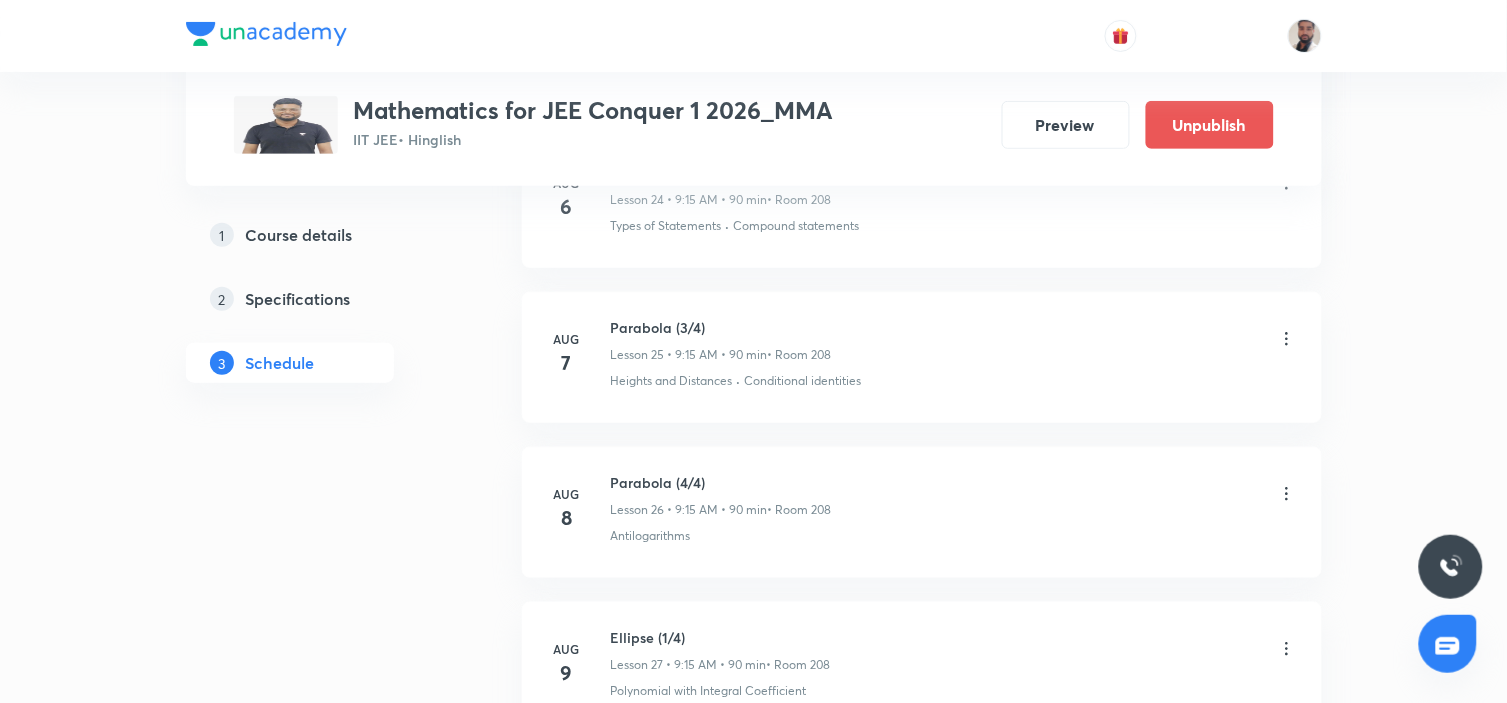 scroll, scrollTop: 3972, scrollLeft: 0, axis: vertical 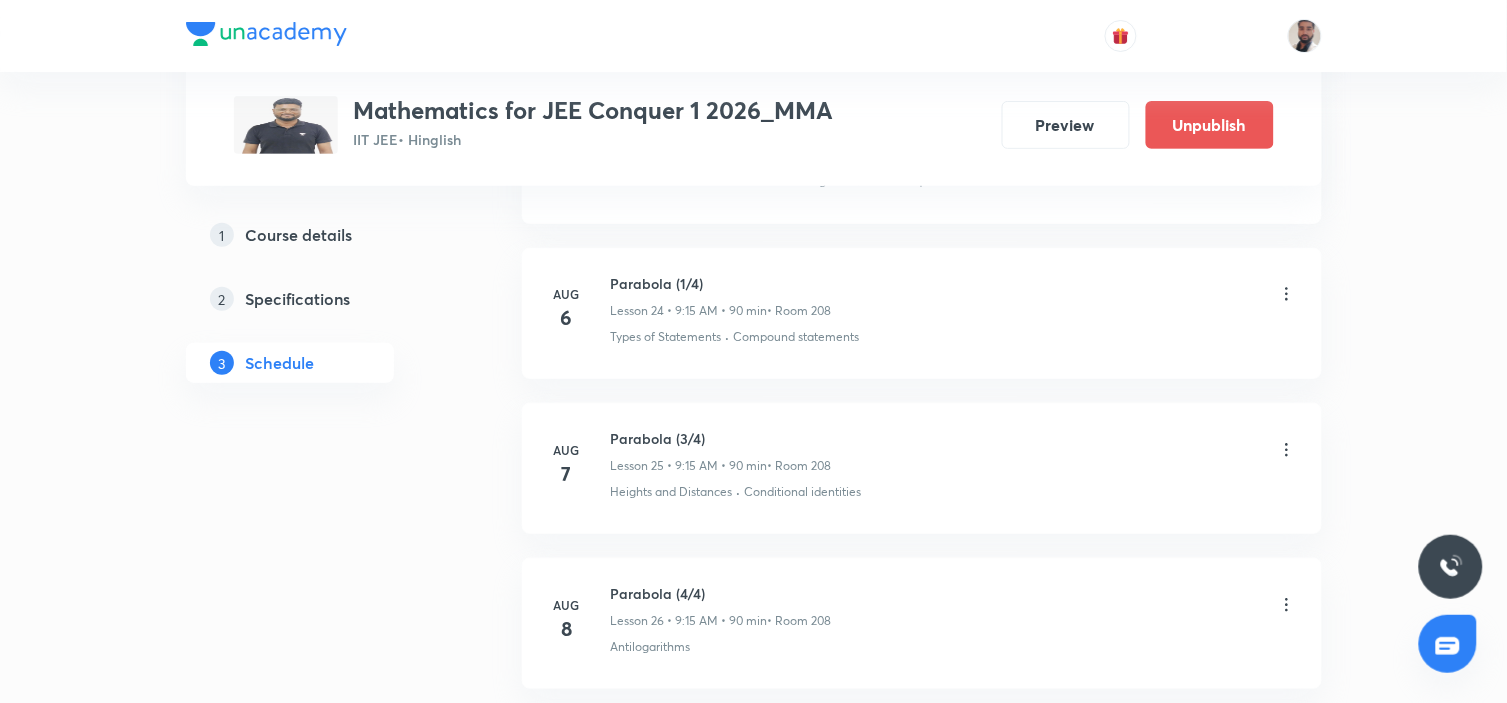 click 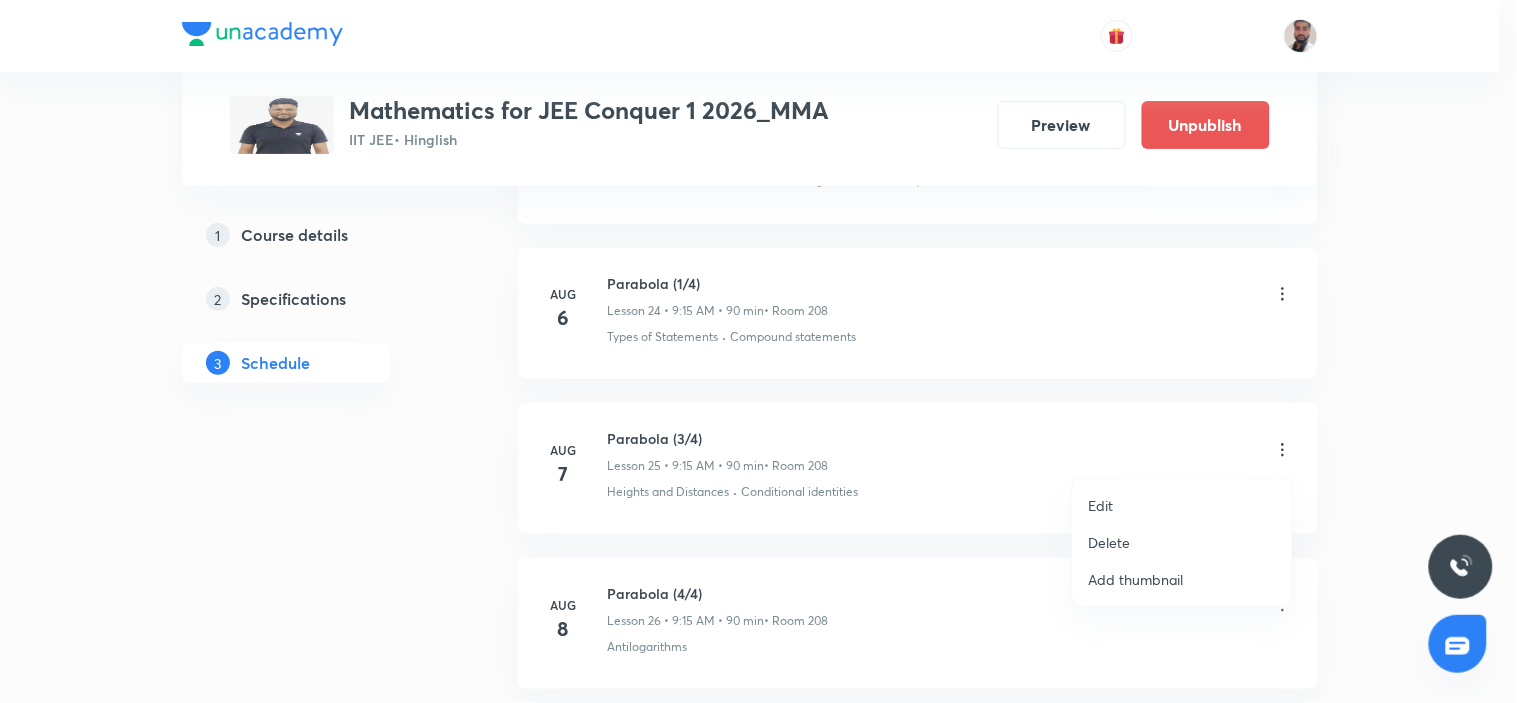 click on "Edit" at bounding box center [1182, 505] 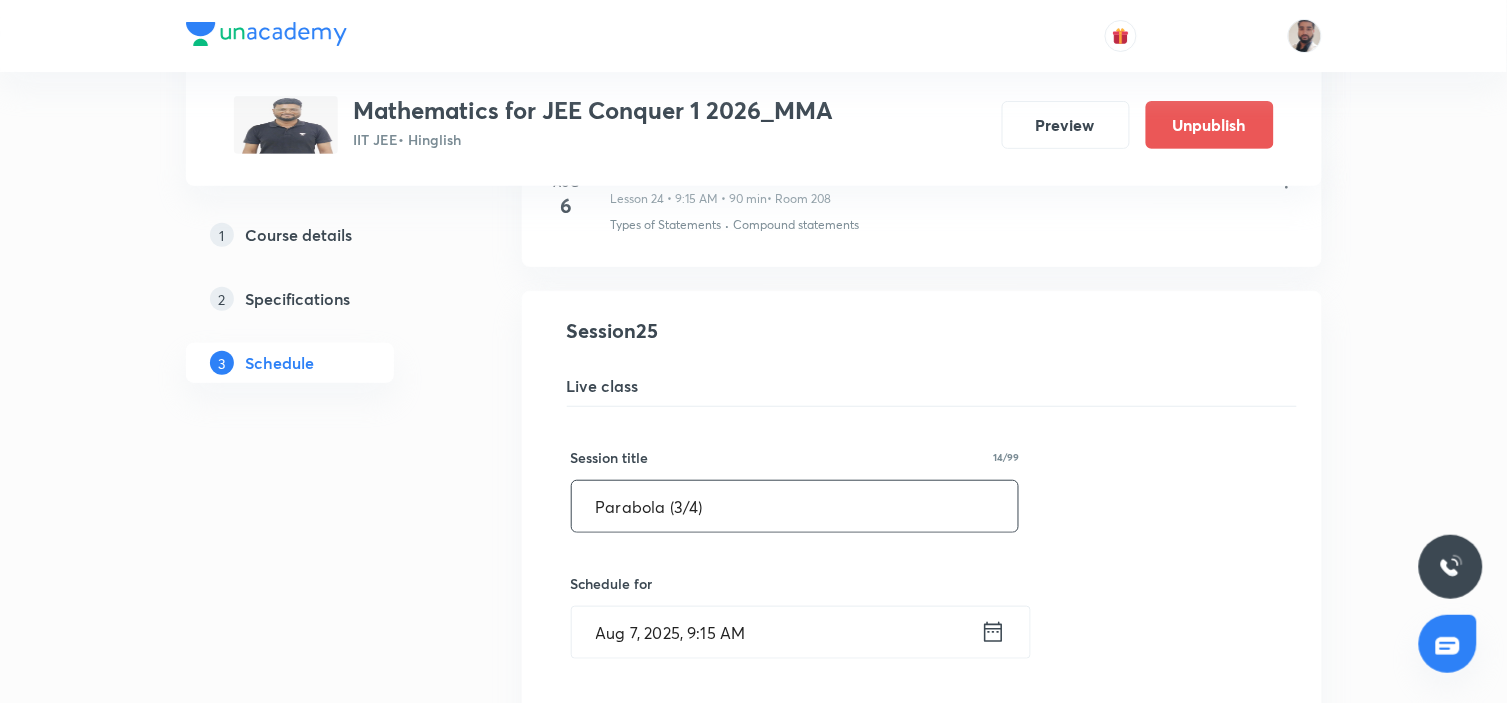 click on "Parabola (3/4)" at bounding box center (795, 506) 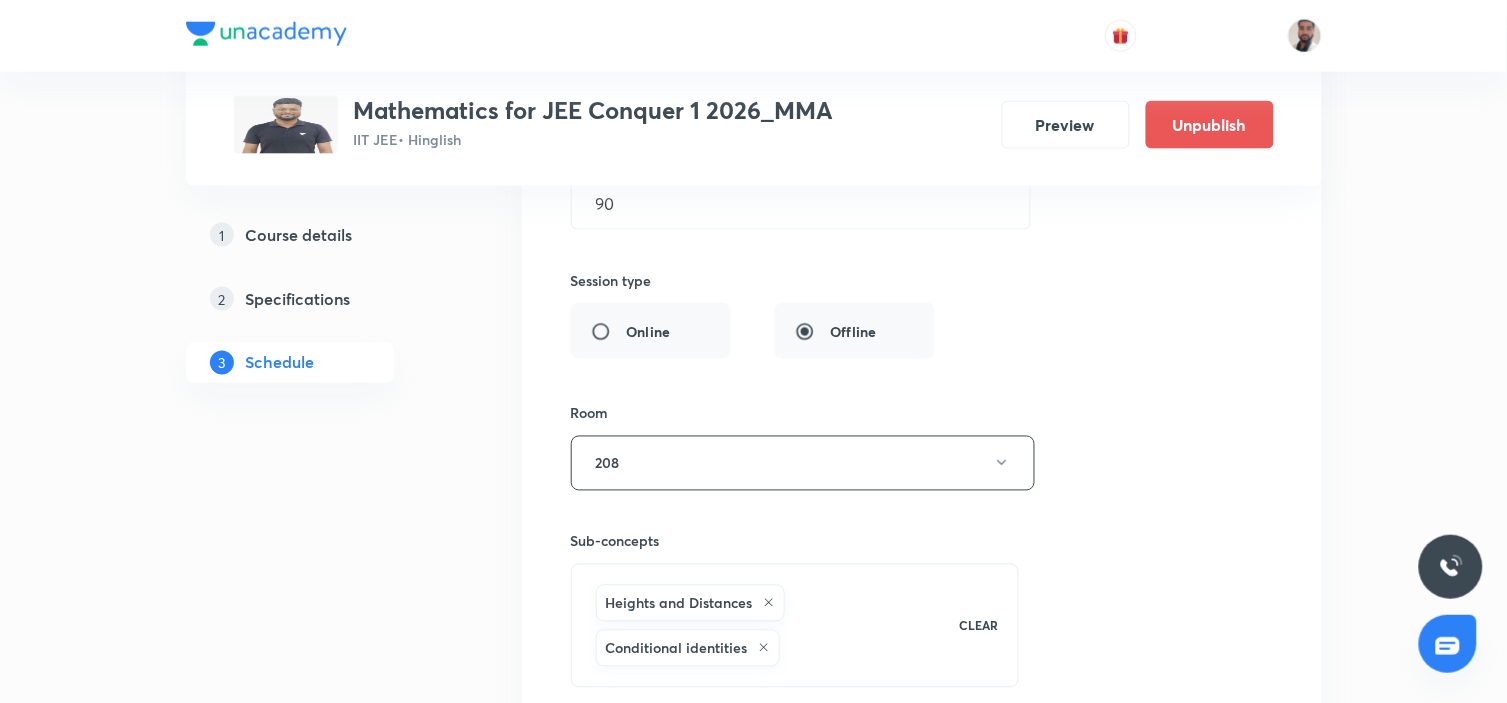 scroll, scrollTop: 4750, scrollLeft: 0, axis: vertical 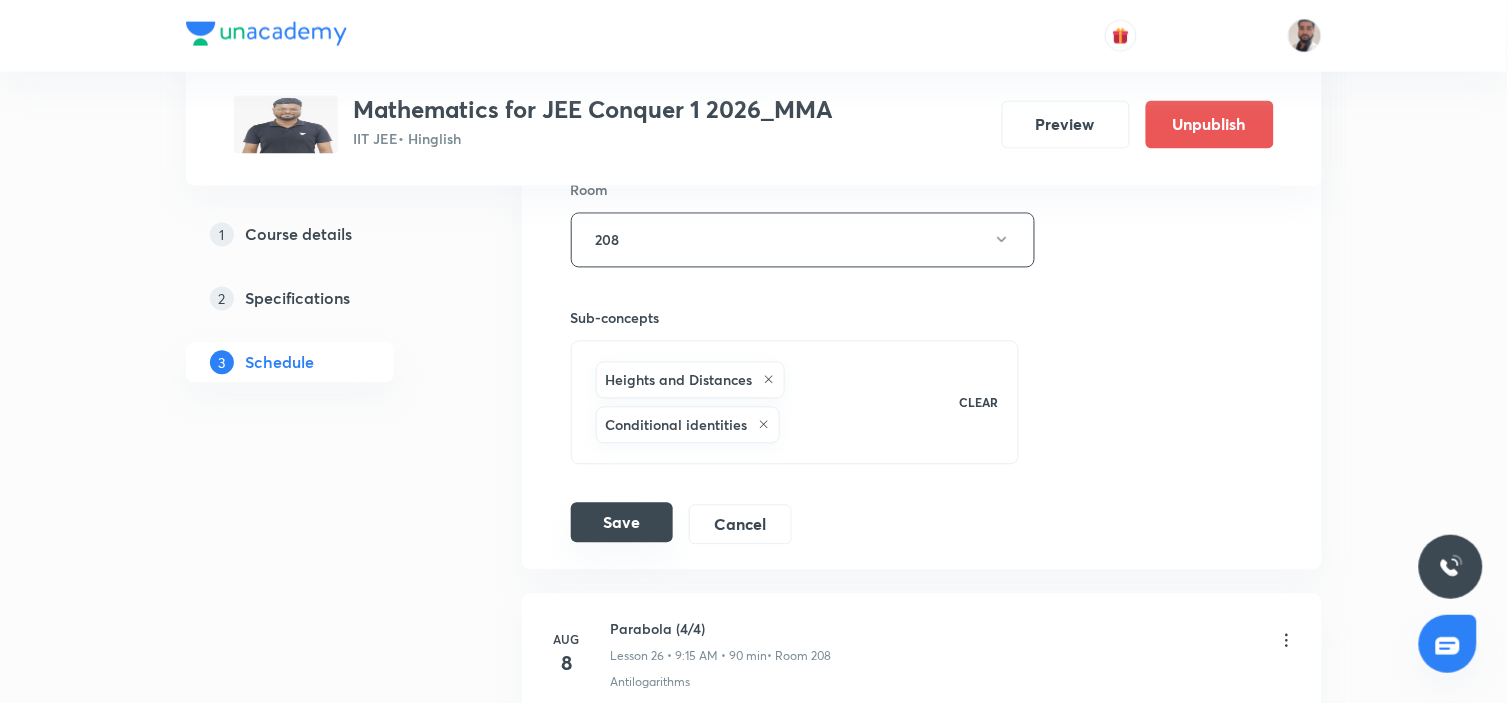type on "Parabola (2/4)" 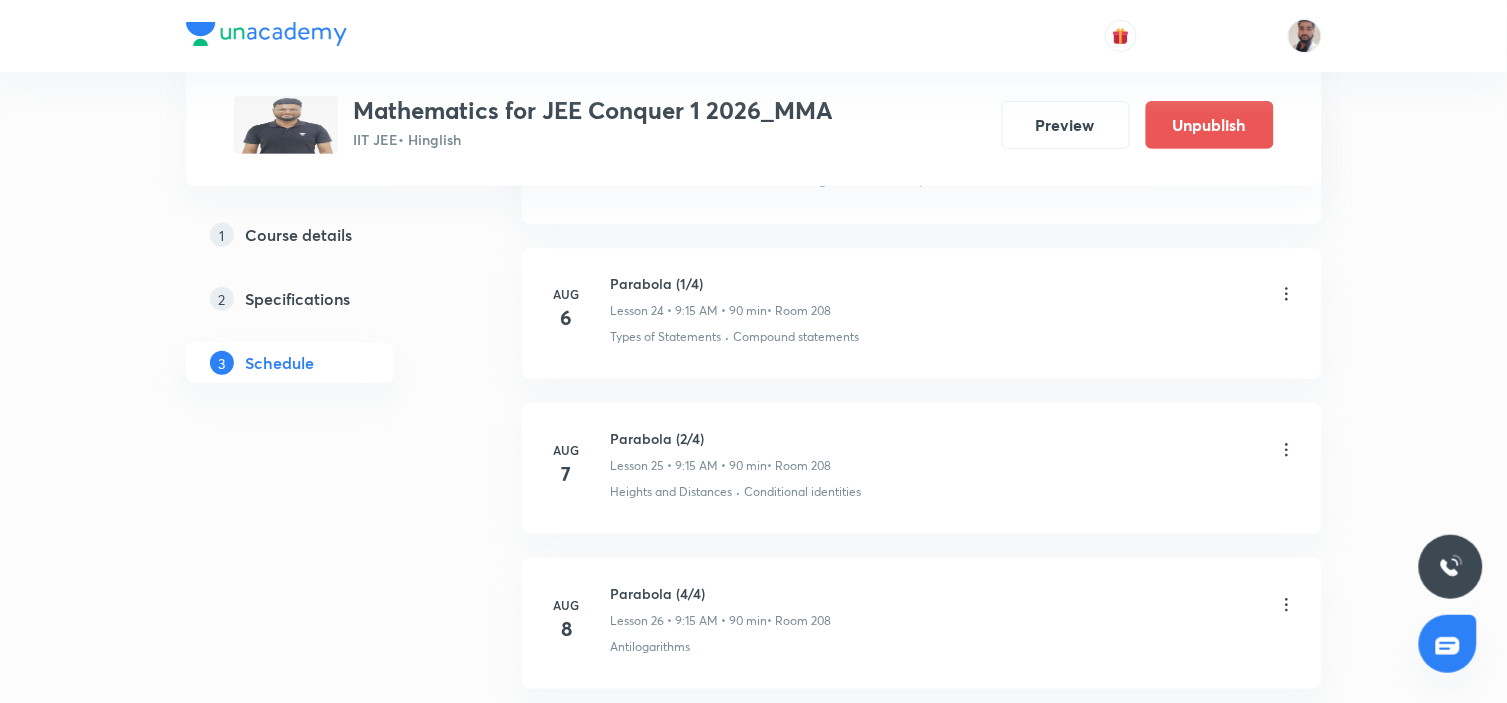scroll, scrollTop: 4083, scrollLeft: 0, axis: vertical 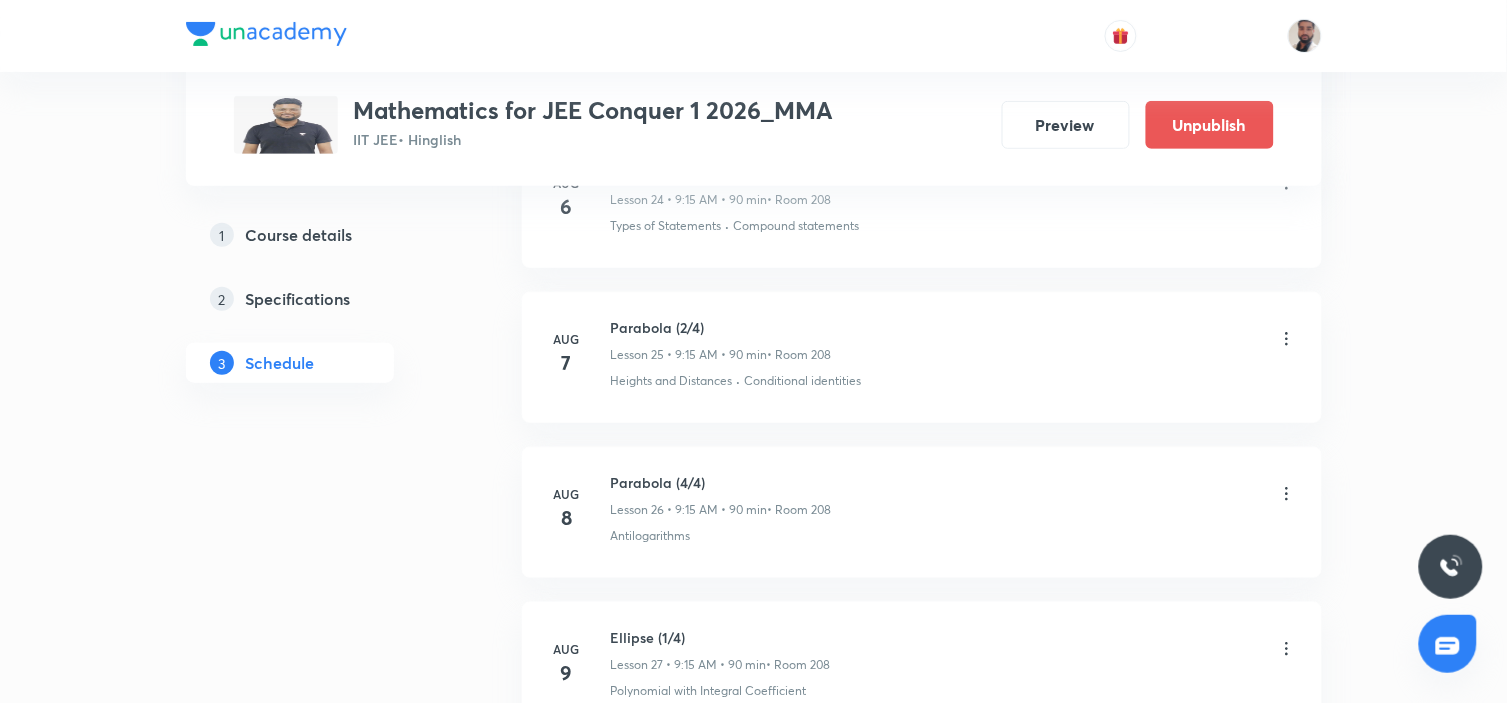 click 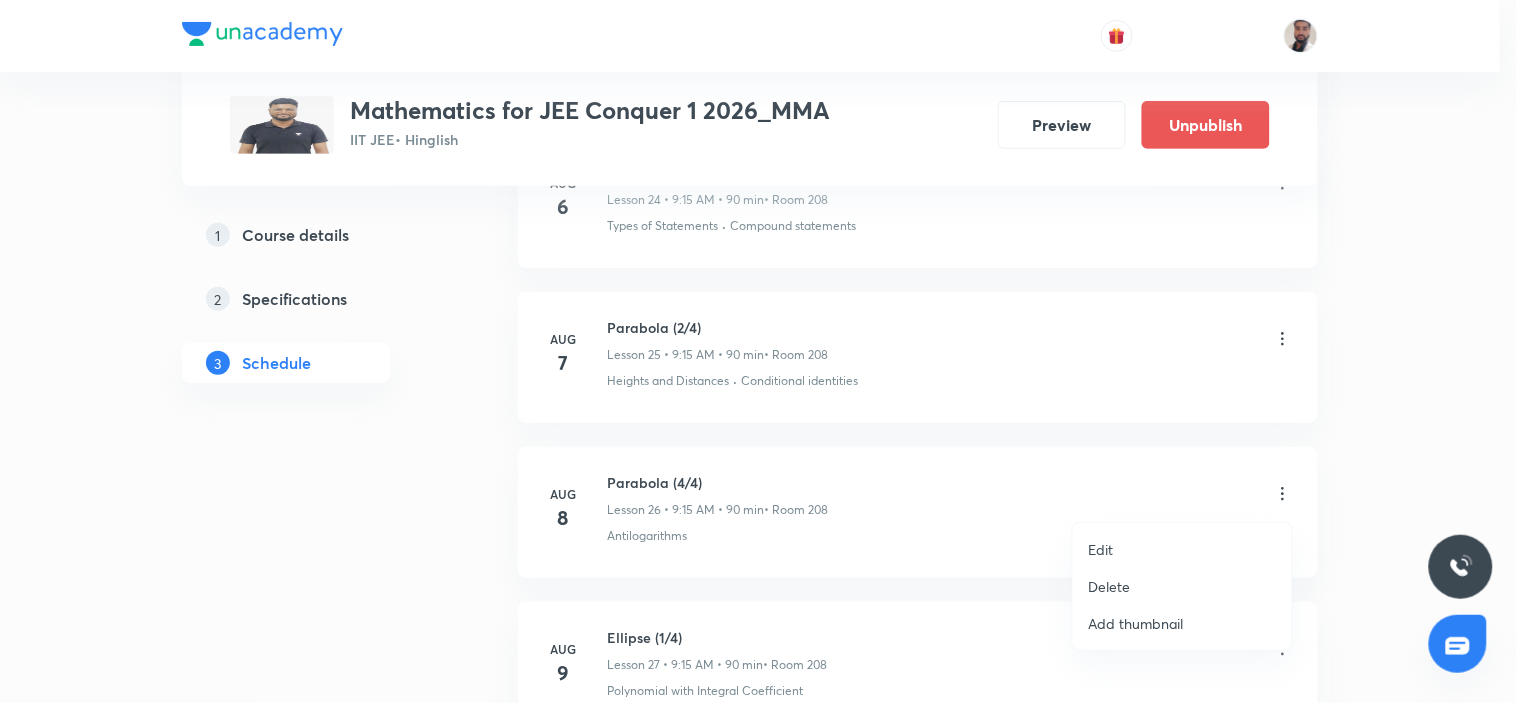 click on "Edit" at bounding box center [1182, 549] 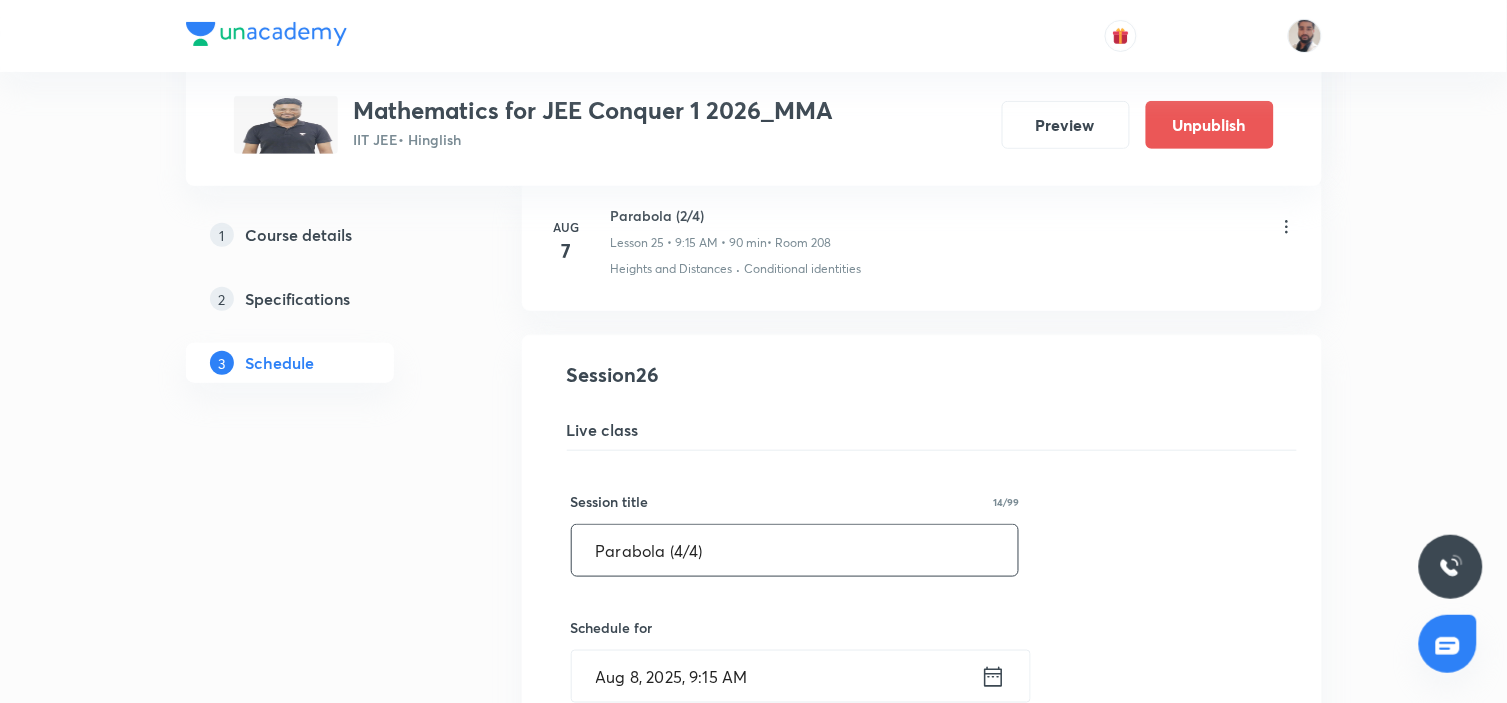 click on "Parabola (4/4)" at bounding box center (795, 550) 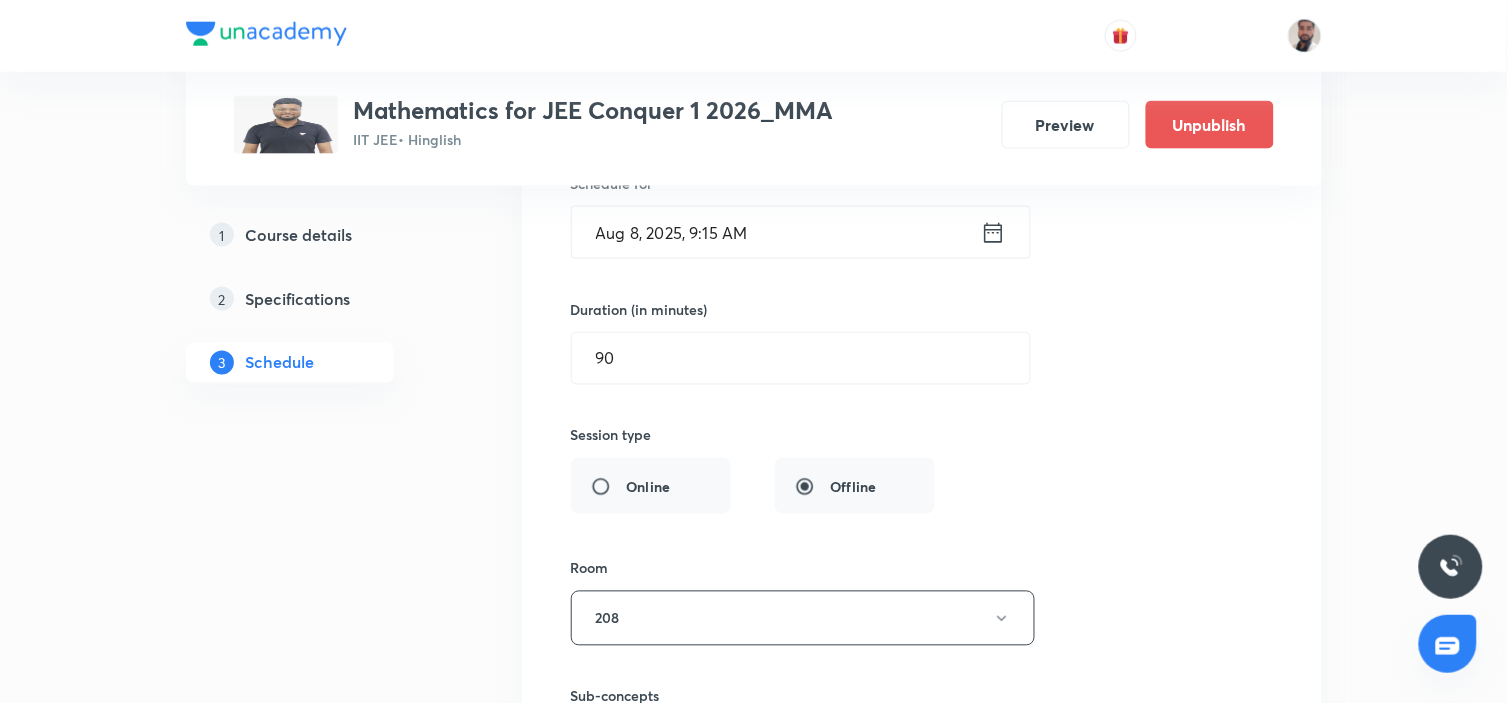 scroll, scrollTop: 4750, scrollLeft: 0, axis: vertical 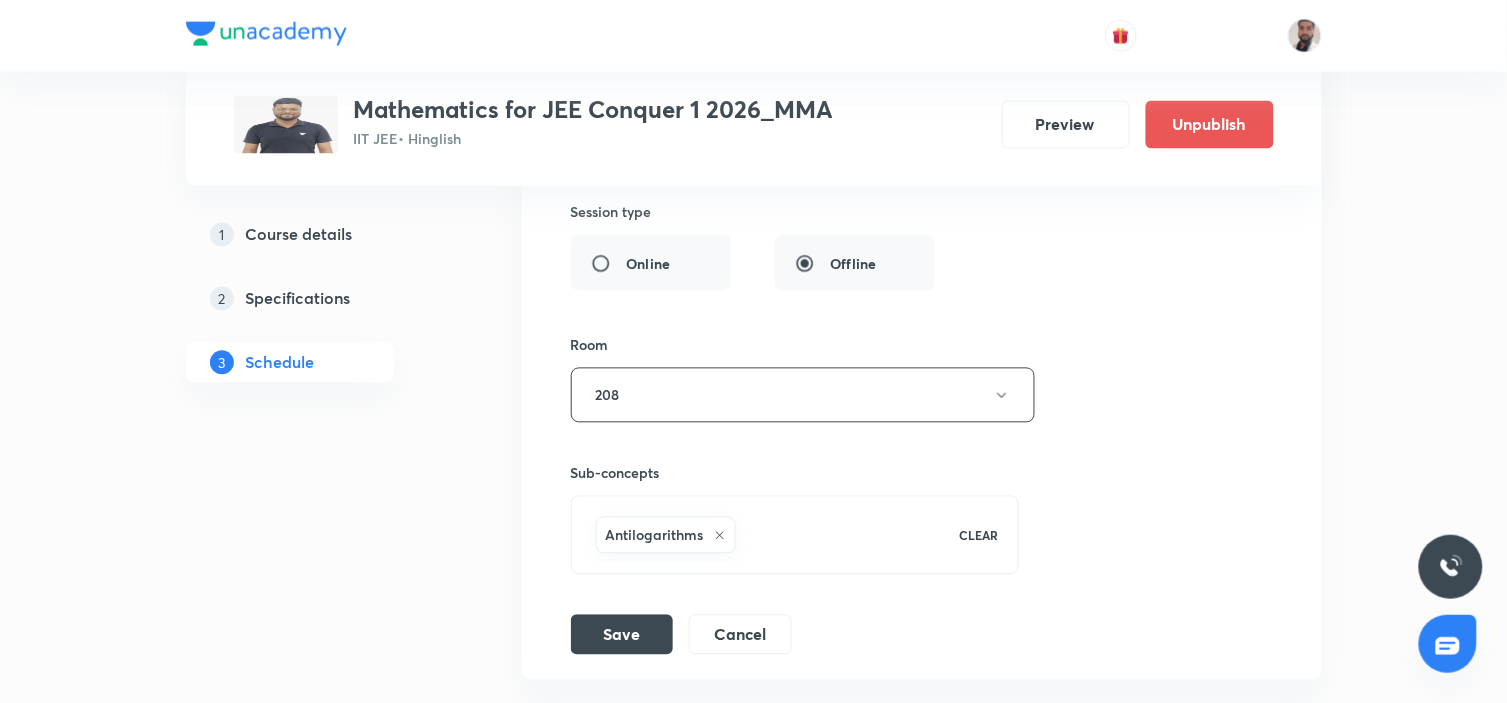 type on "Parabola (3/4)" 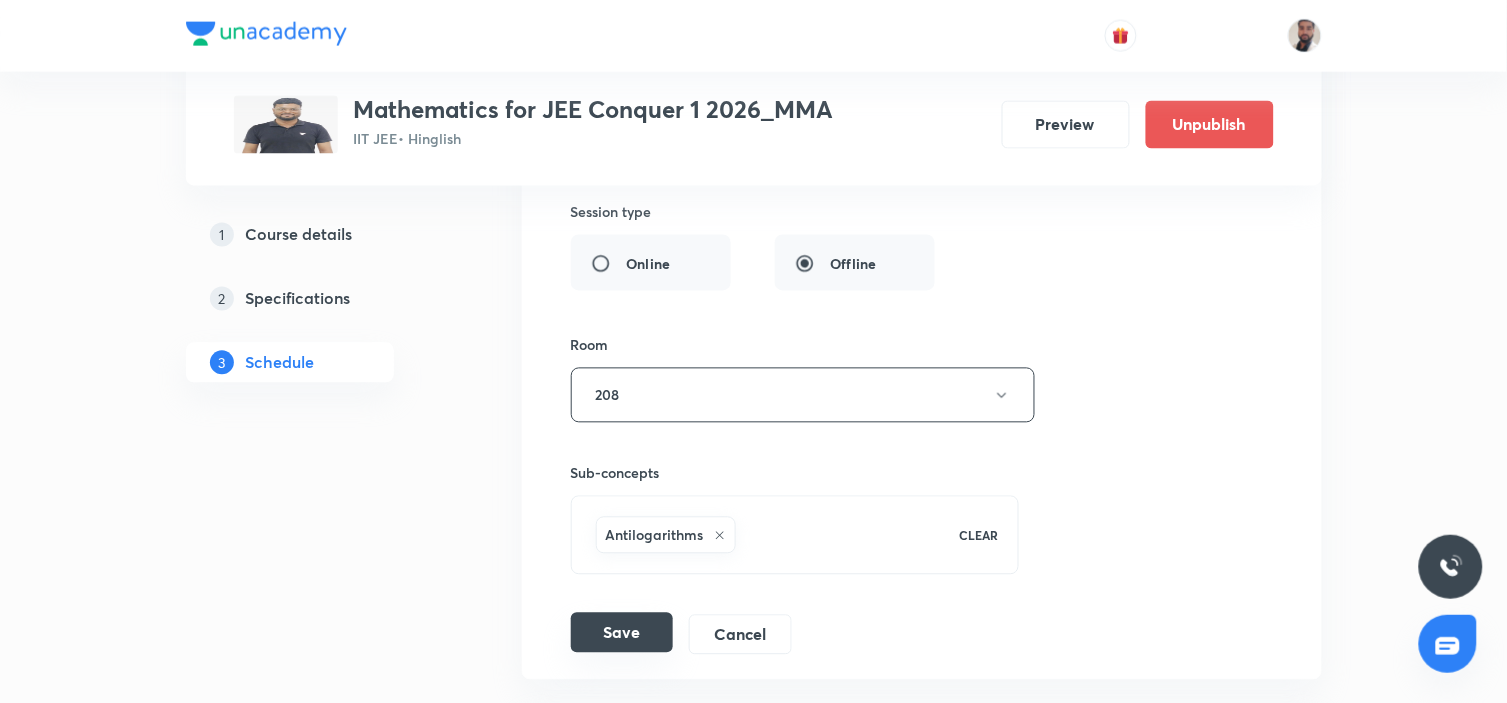 click on "Save" at bounding box center [622, 633] 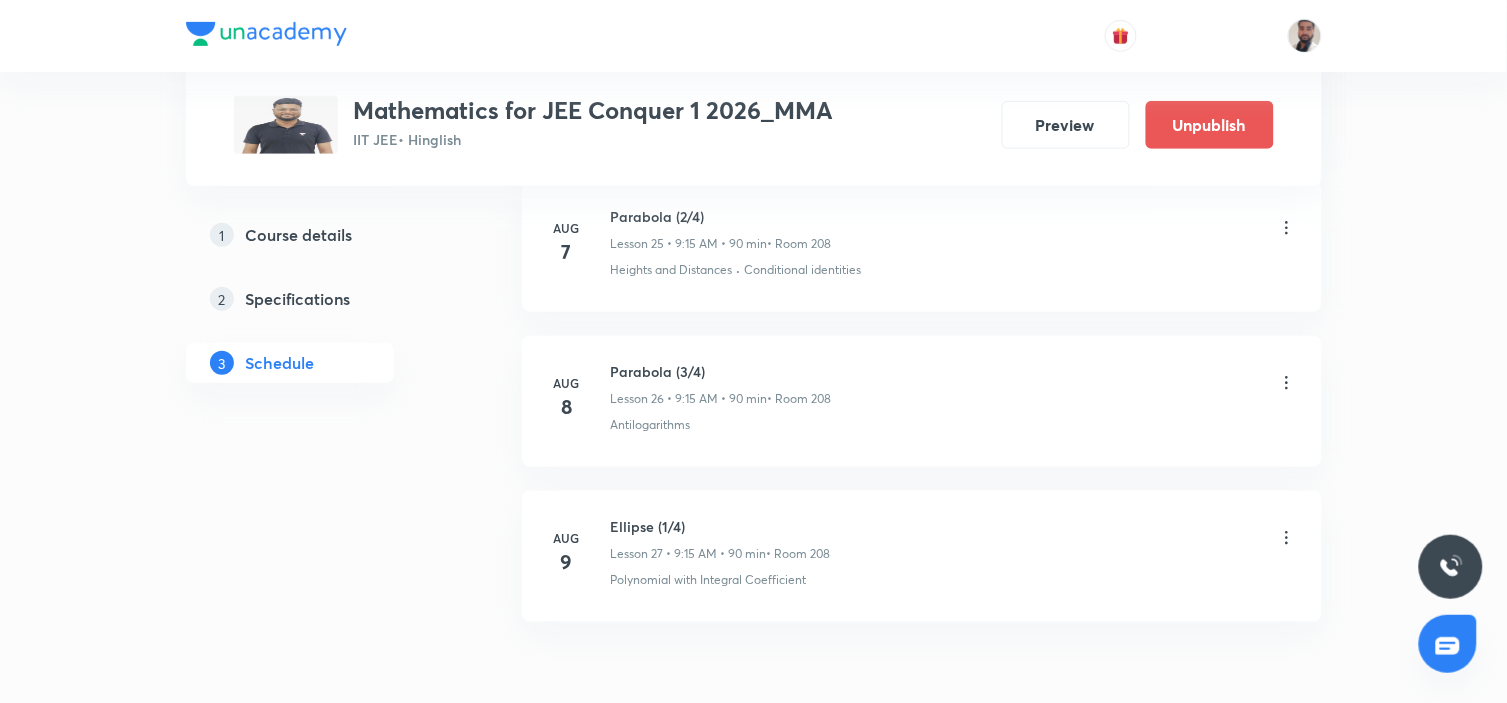 scroll, scrollTop: 4305, scrollLeft: 0, axis: vertical 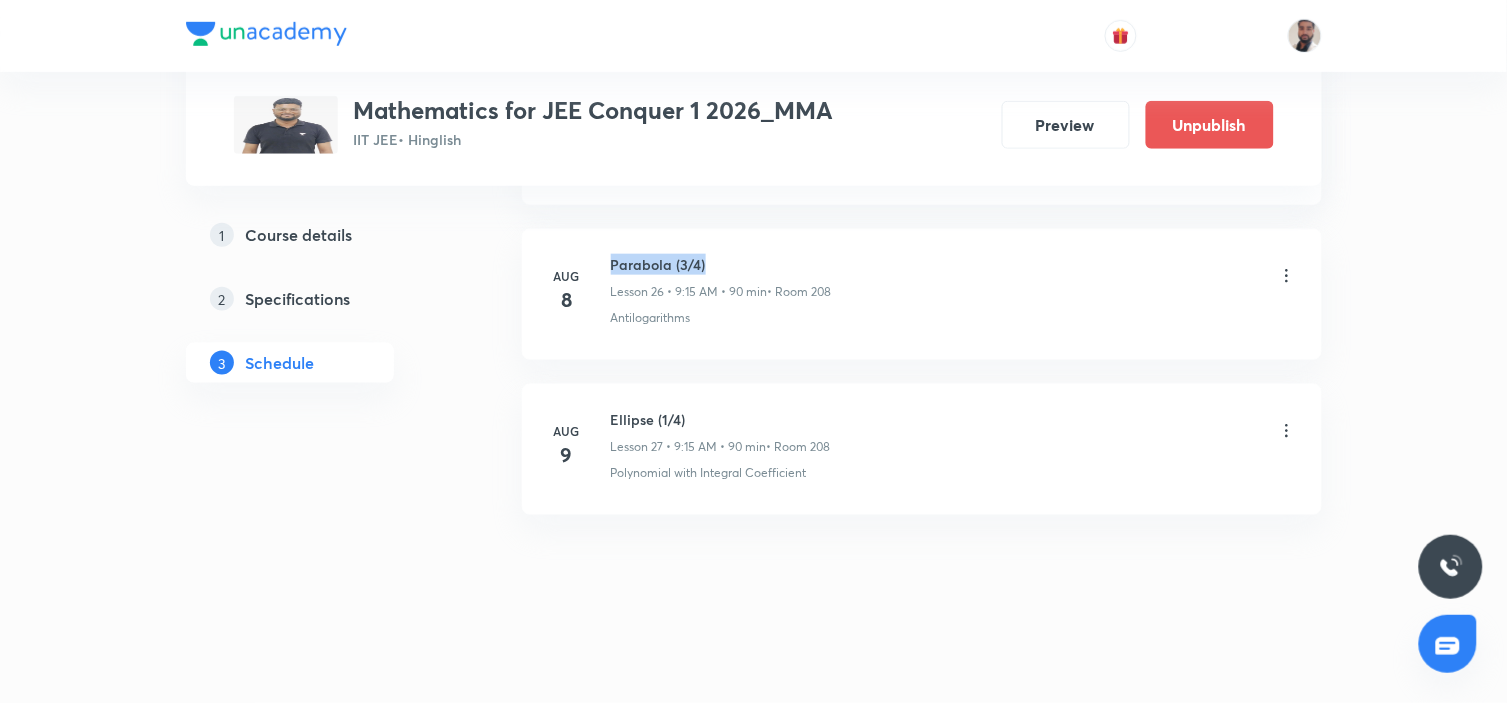 drag, startPoint x: 714, startPoint y: 262, endPoint x: 605, endPoint y: 253, distance: 109.370926 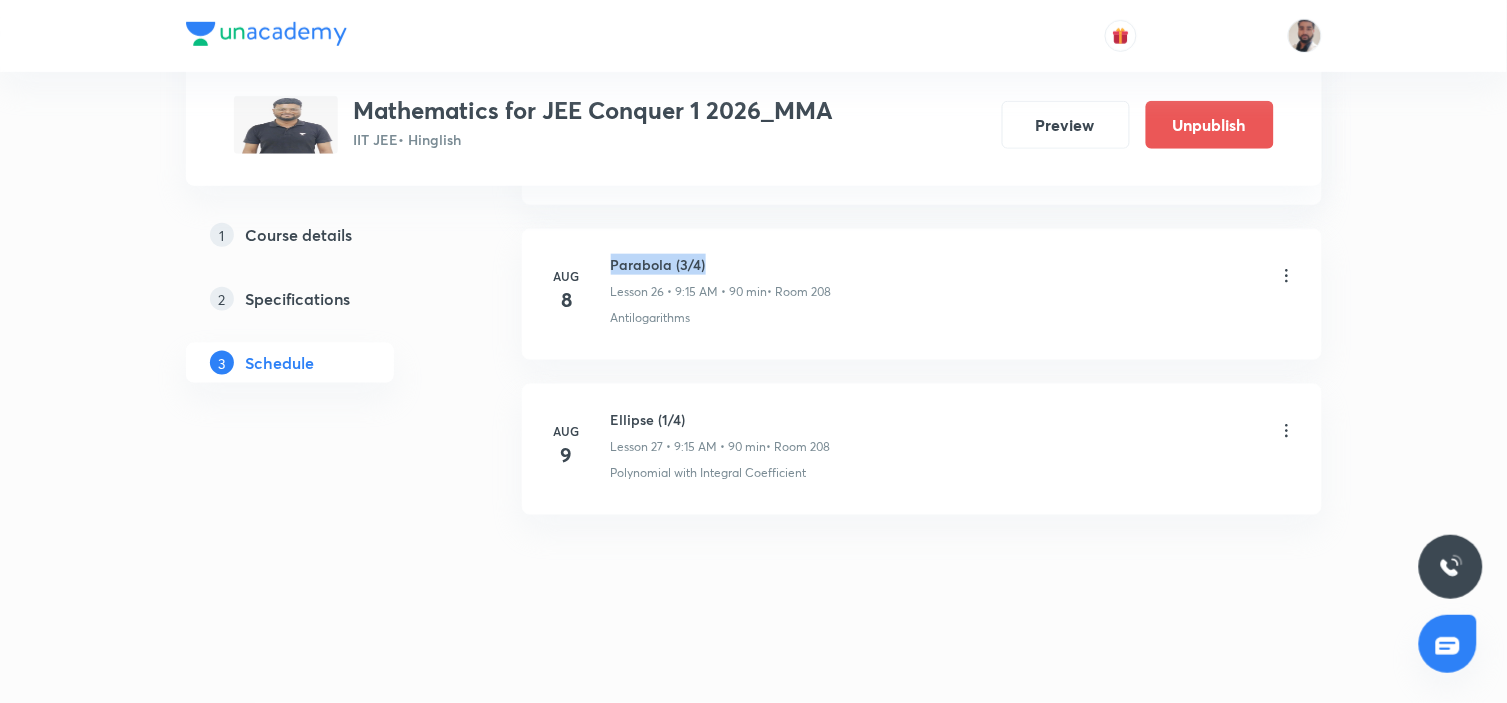 copy on "Parabola (3/4)" 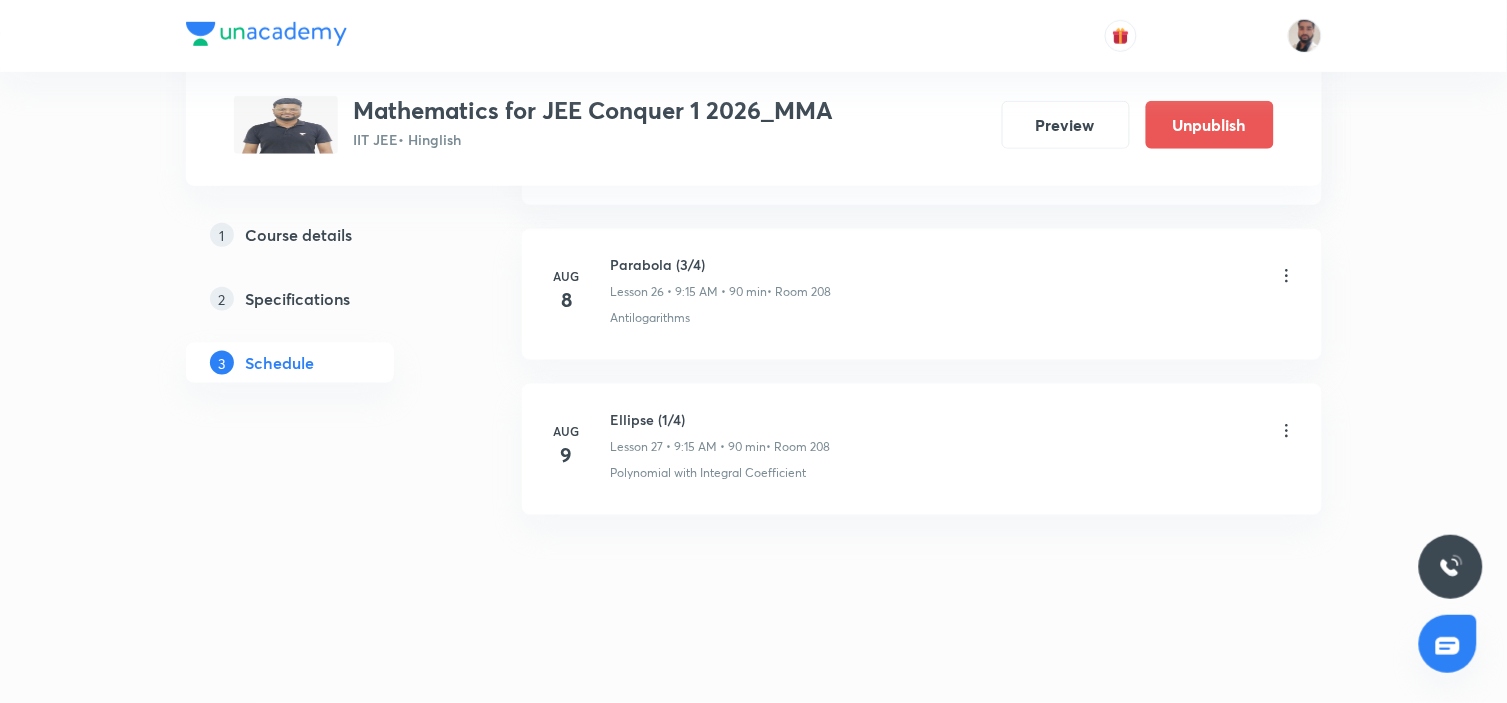 click 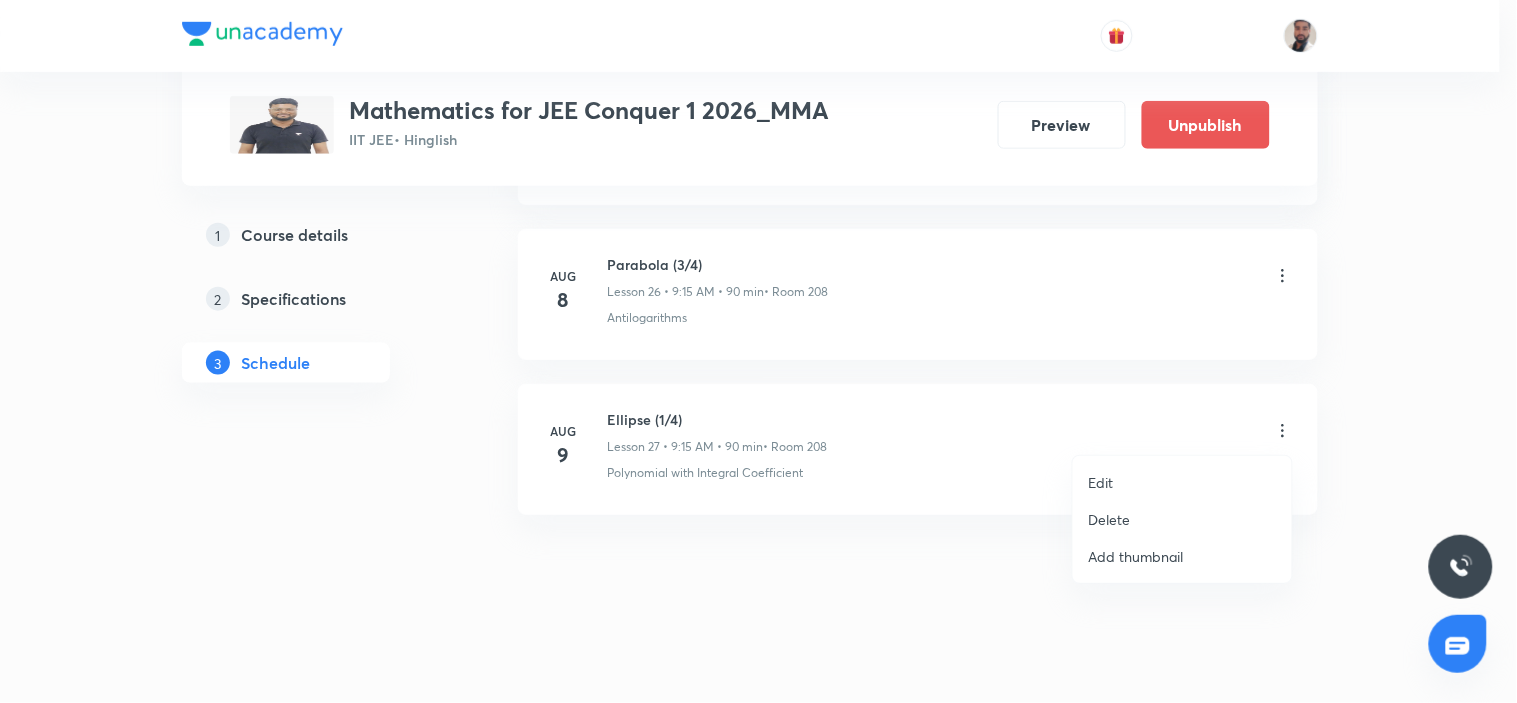click on "Edit" at bounding box center [1182, 482] 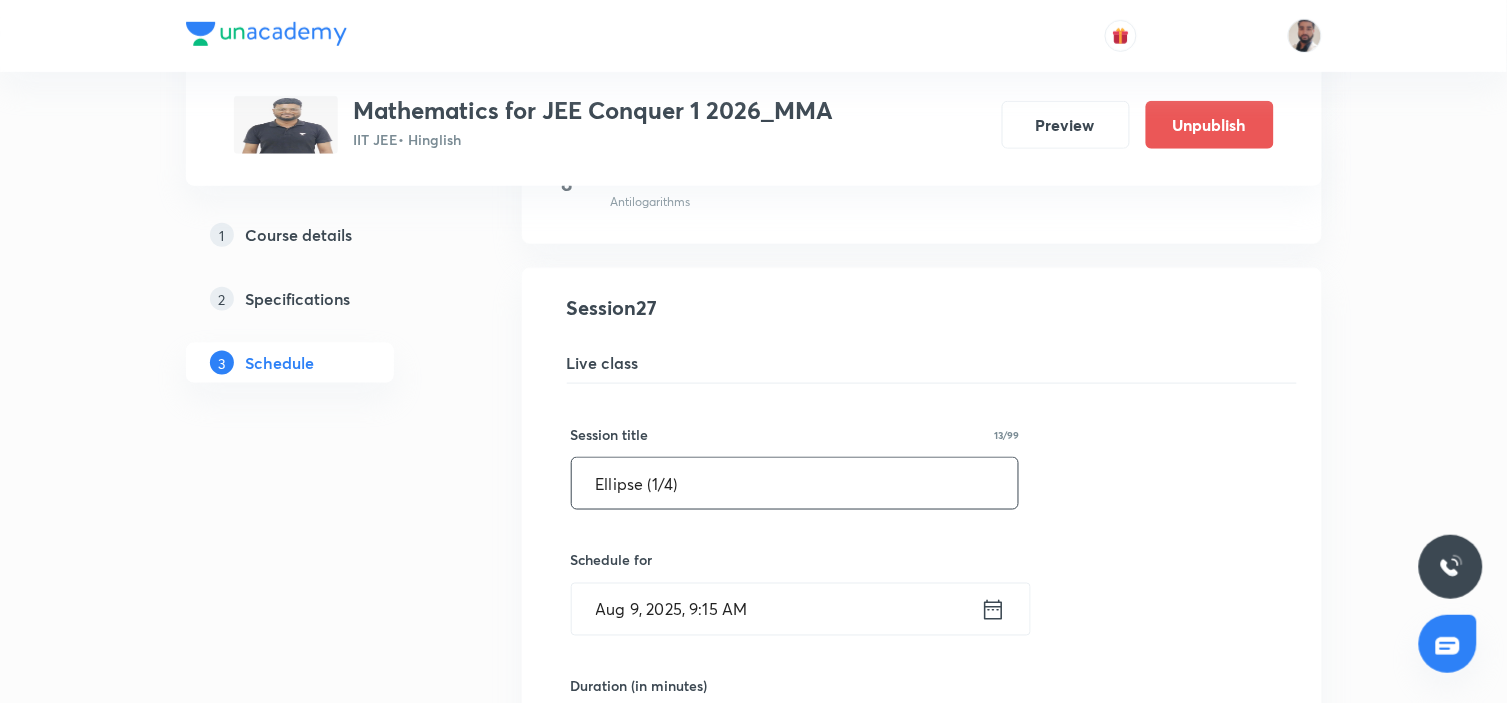 drag, startPoint x: 705, startPoint y: 483, endPoint x: 484, endPoint y: 495, distance: 221.32555 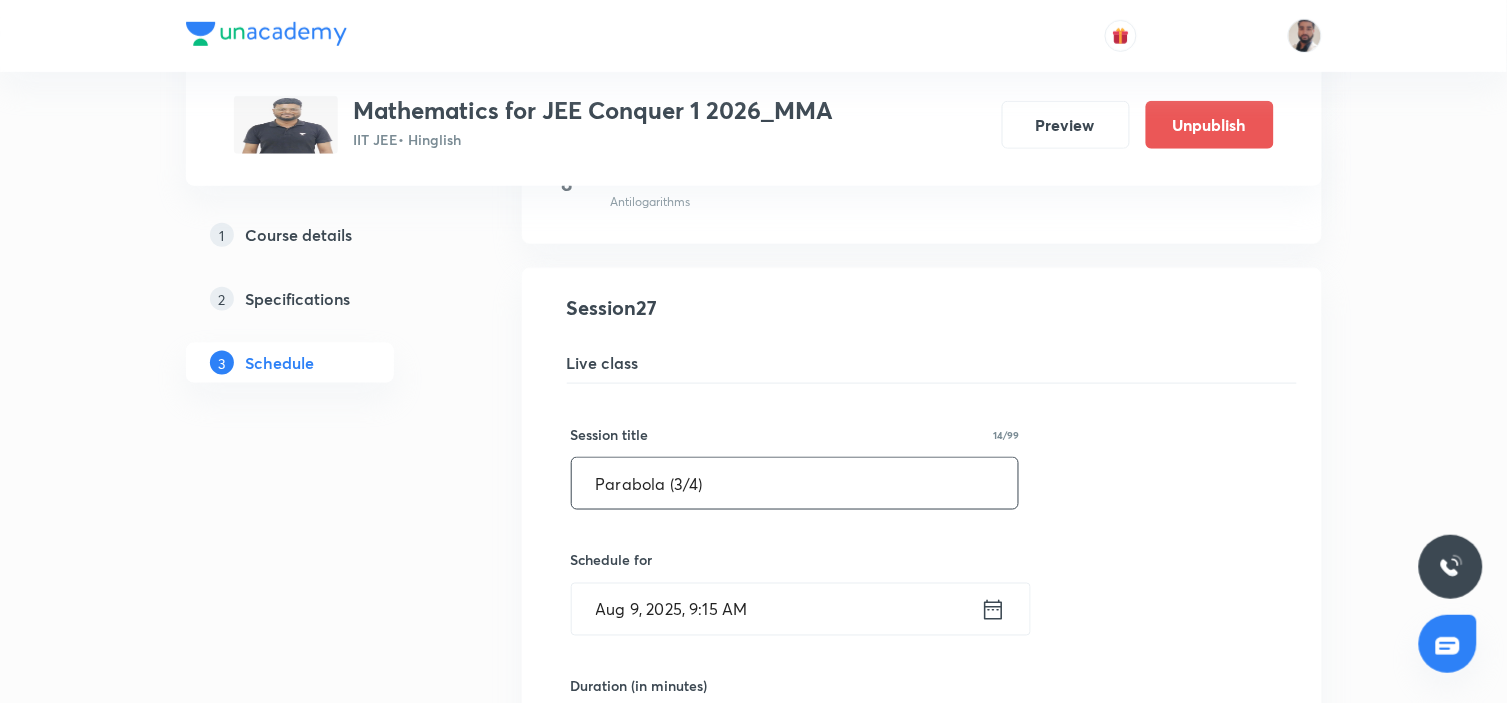 click on "Parabola (3/4)" at bounding box center (795, 483) 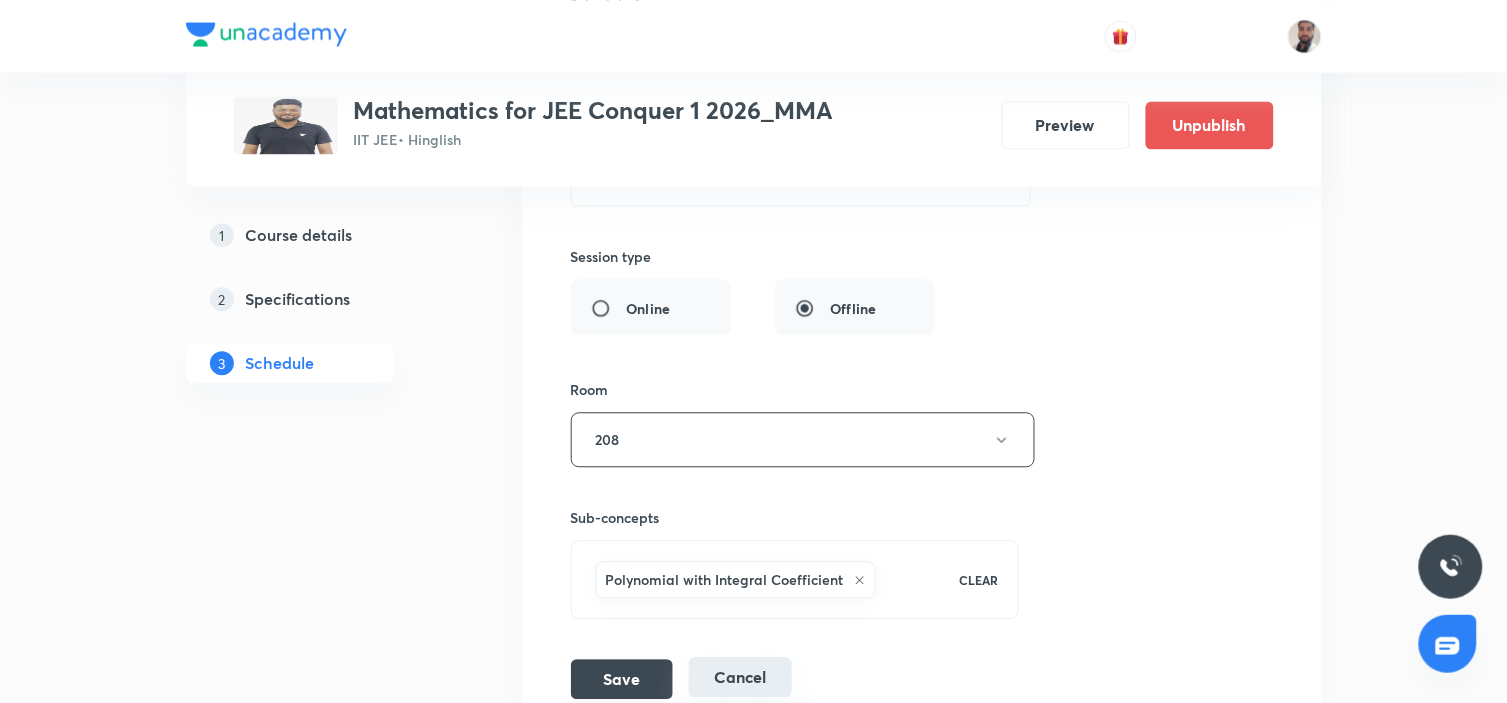 scroll, scrollTop: 5076, scrollLeft: 0, axis: vertical 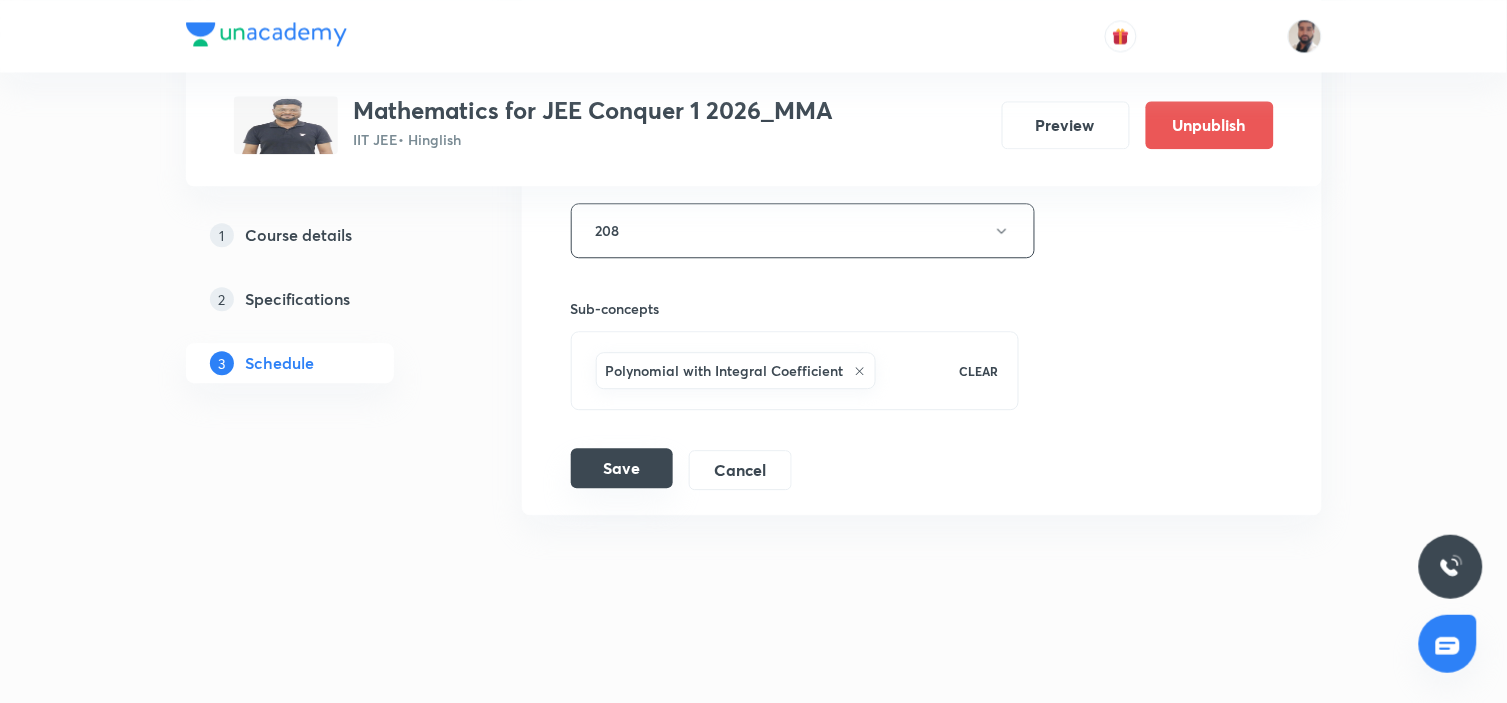 type on "Parabola (4/4)" 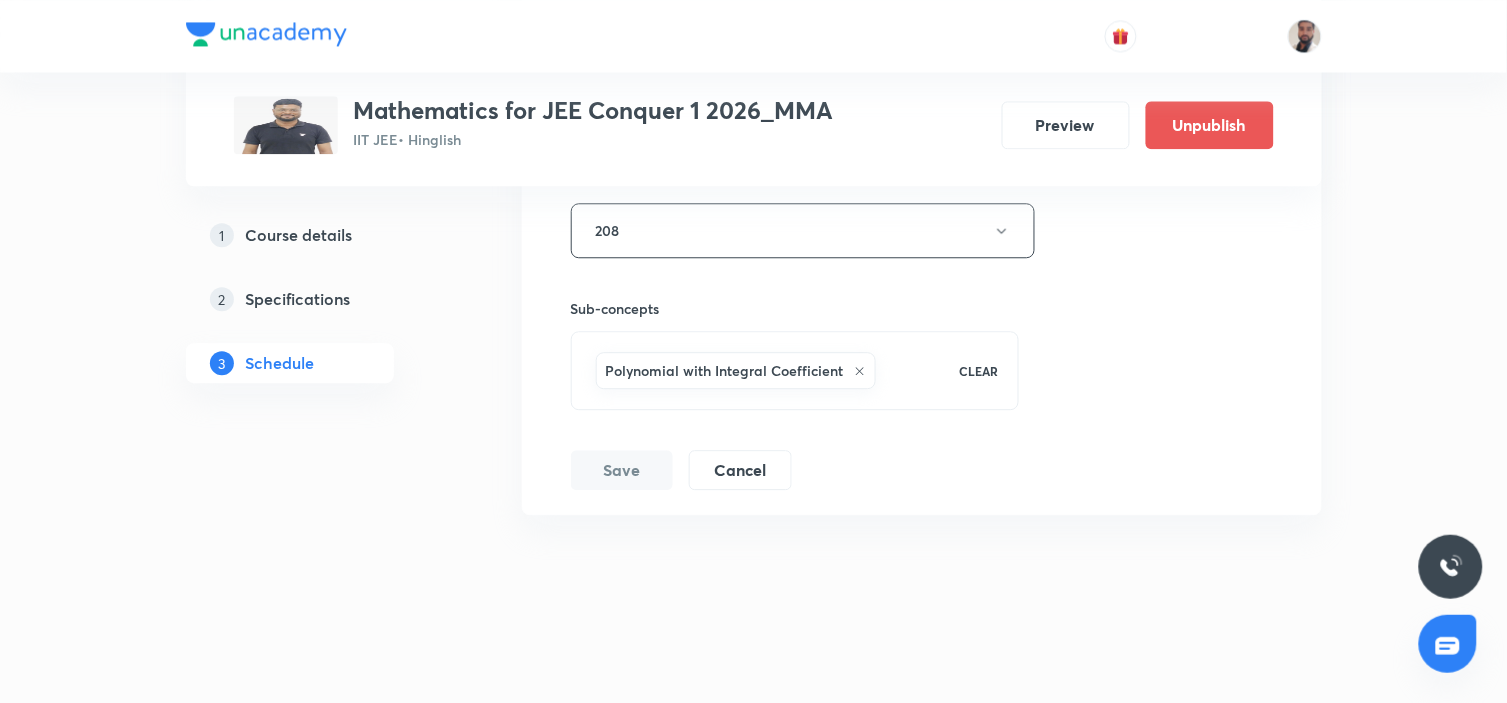 scroll, scrollTop: 4305, scrollLeft: 0, axis: vertical 